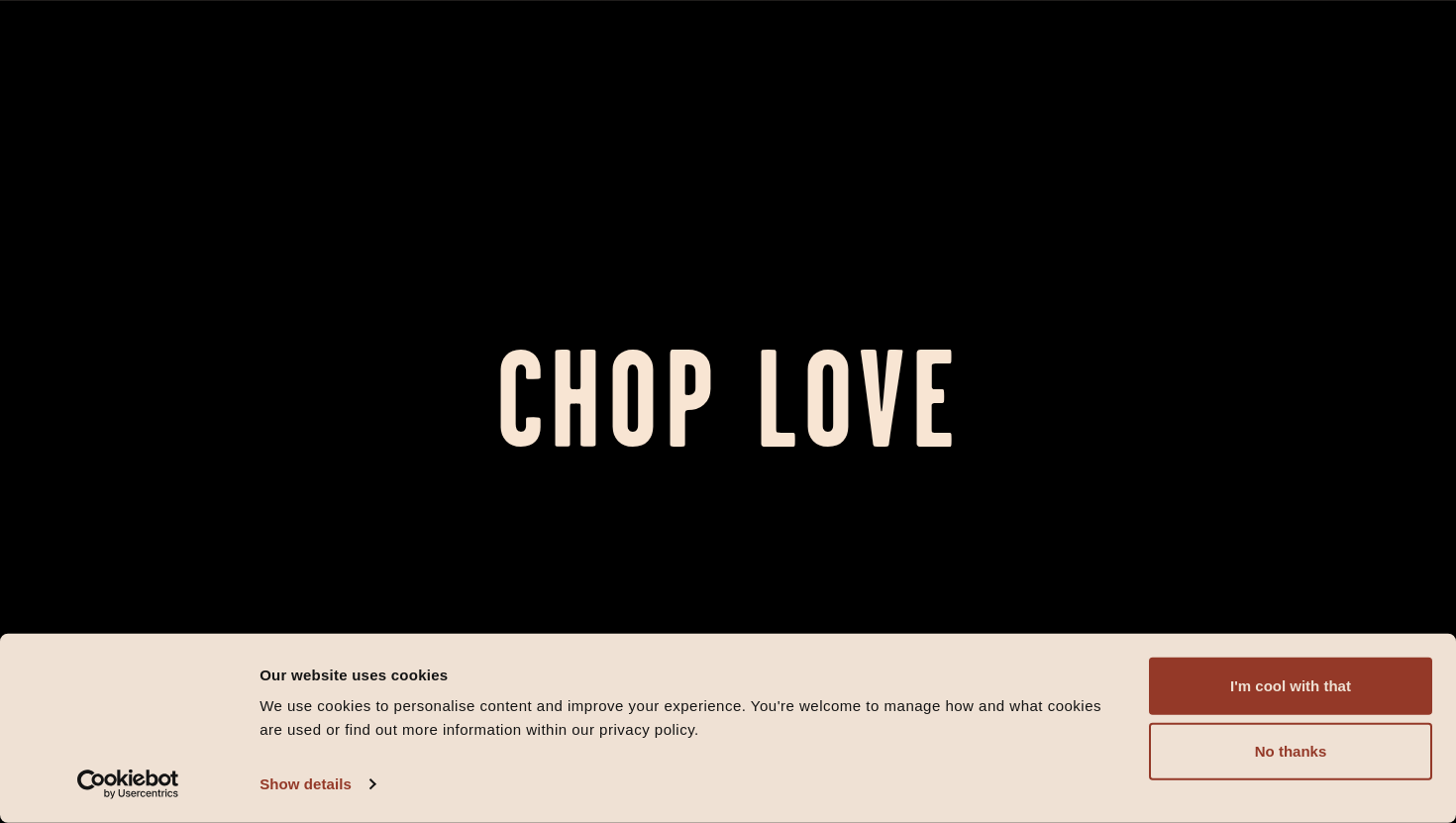 scroll, scrollTop: 0, scrollLeft: 0, axis: both 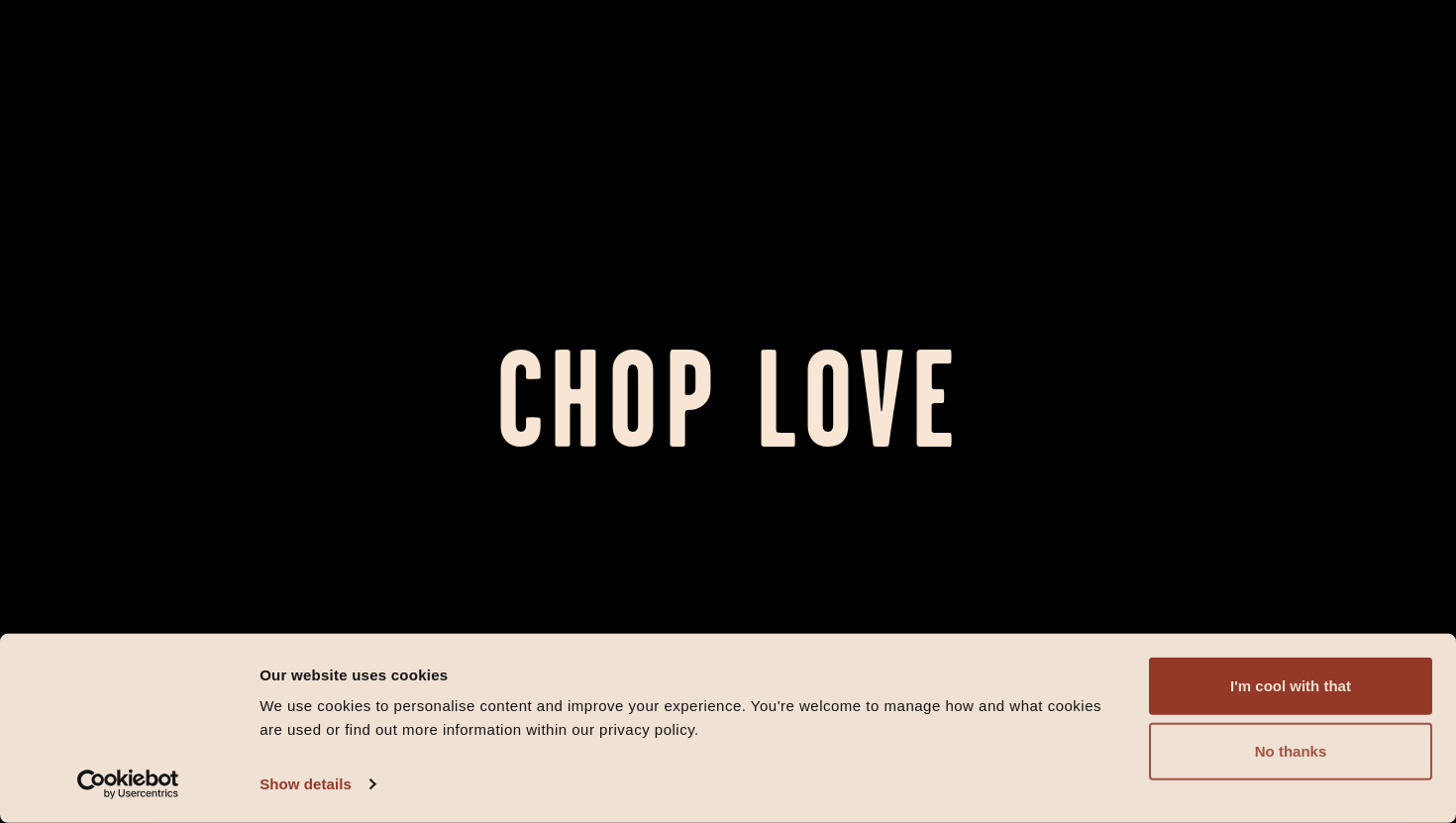 click on "No thanks" at bounding box center [1291, 752] 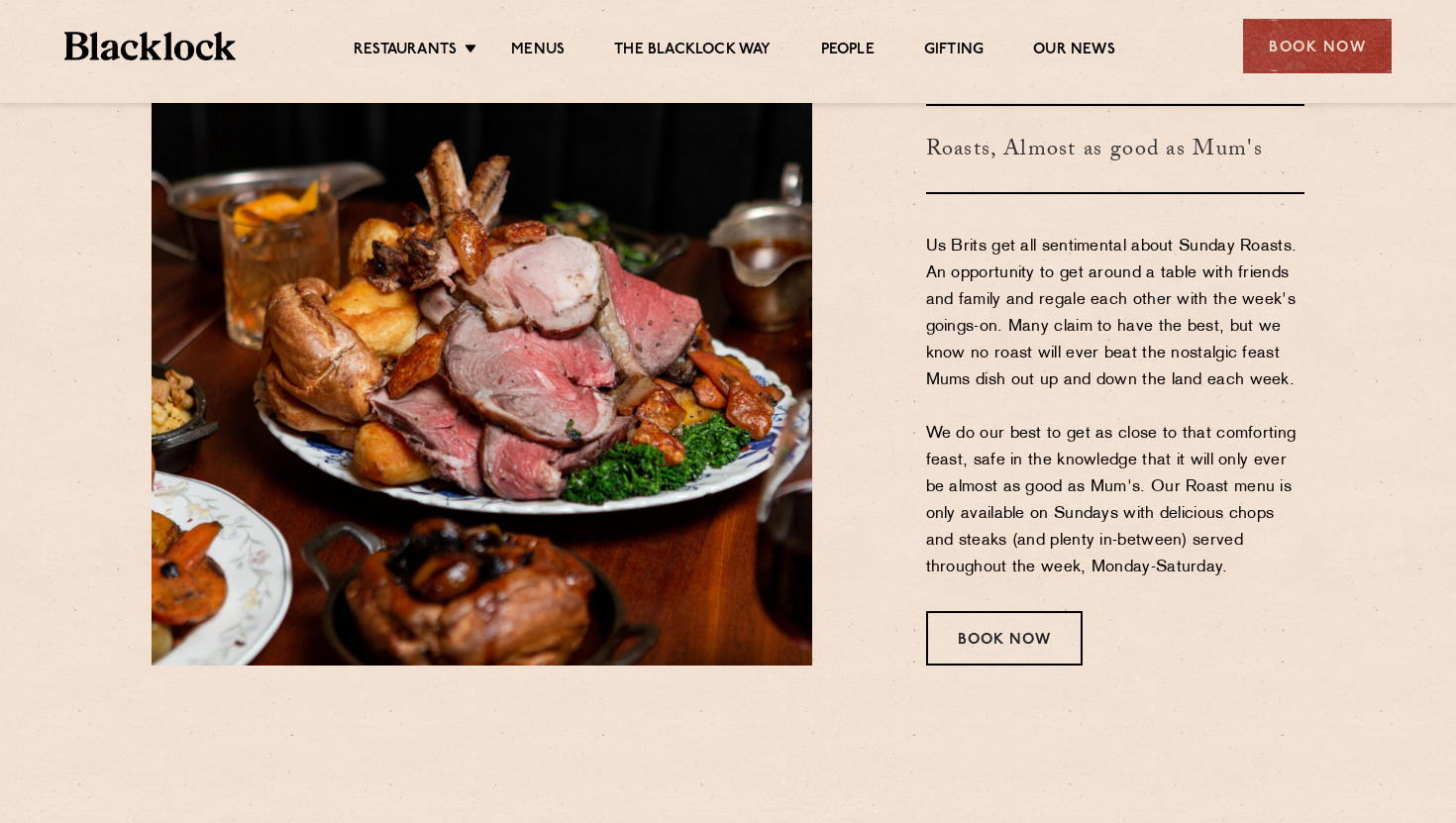 scroll, scrollTop: 2700, scrollLeft: 0, axis: vertical 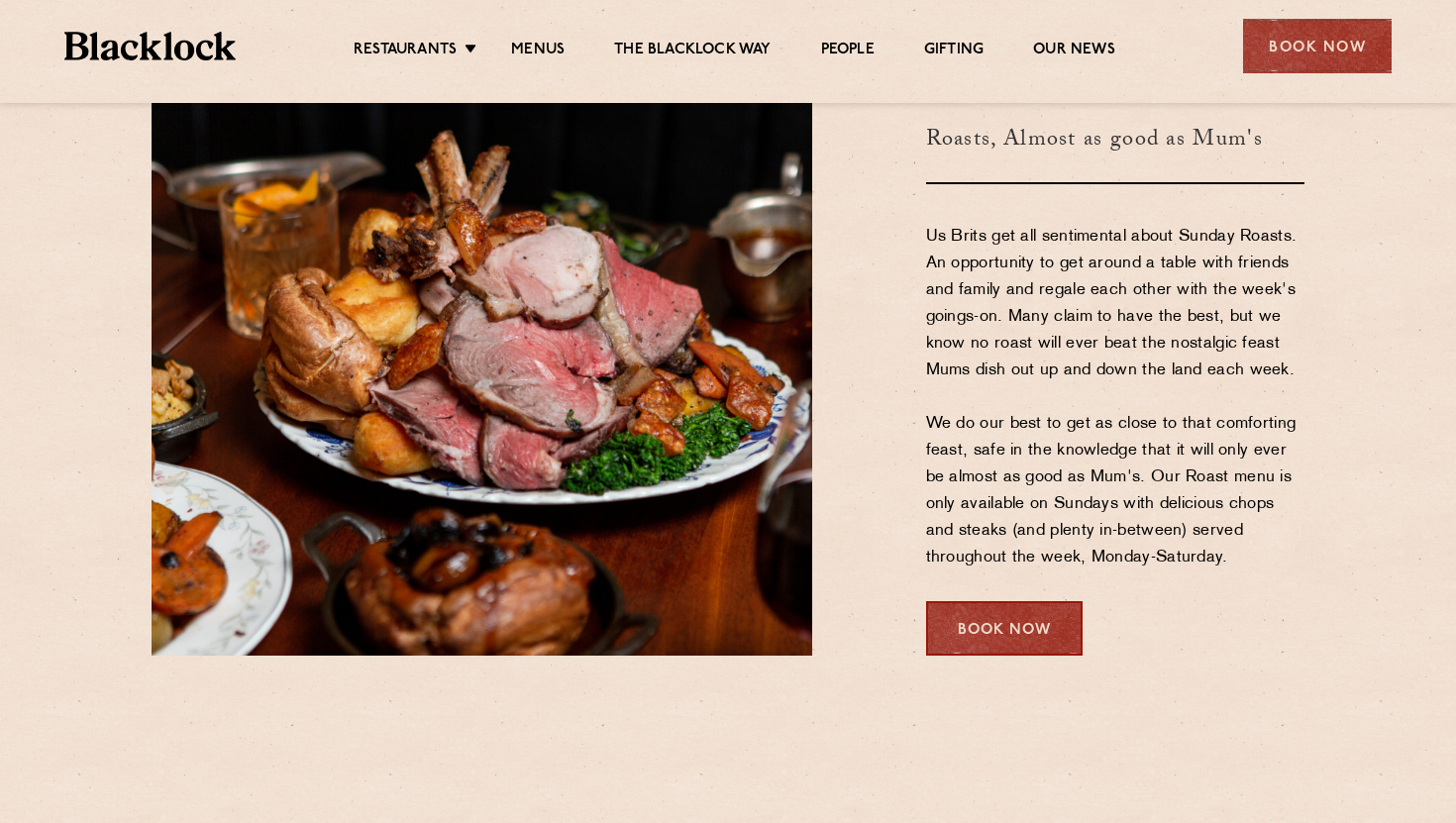 click on "Book Now" at bounding box center [1004, 628] 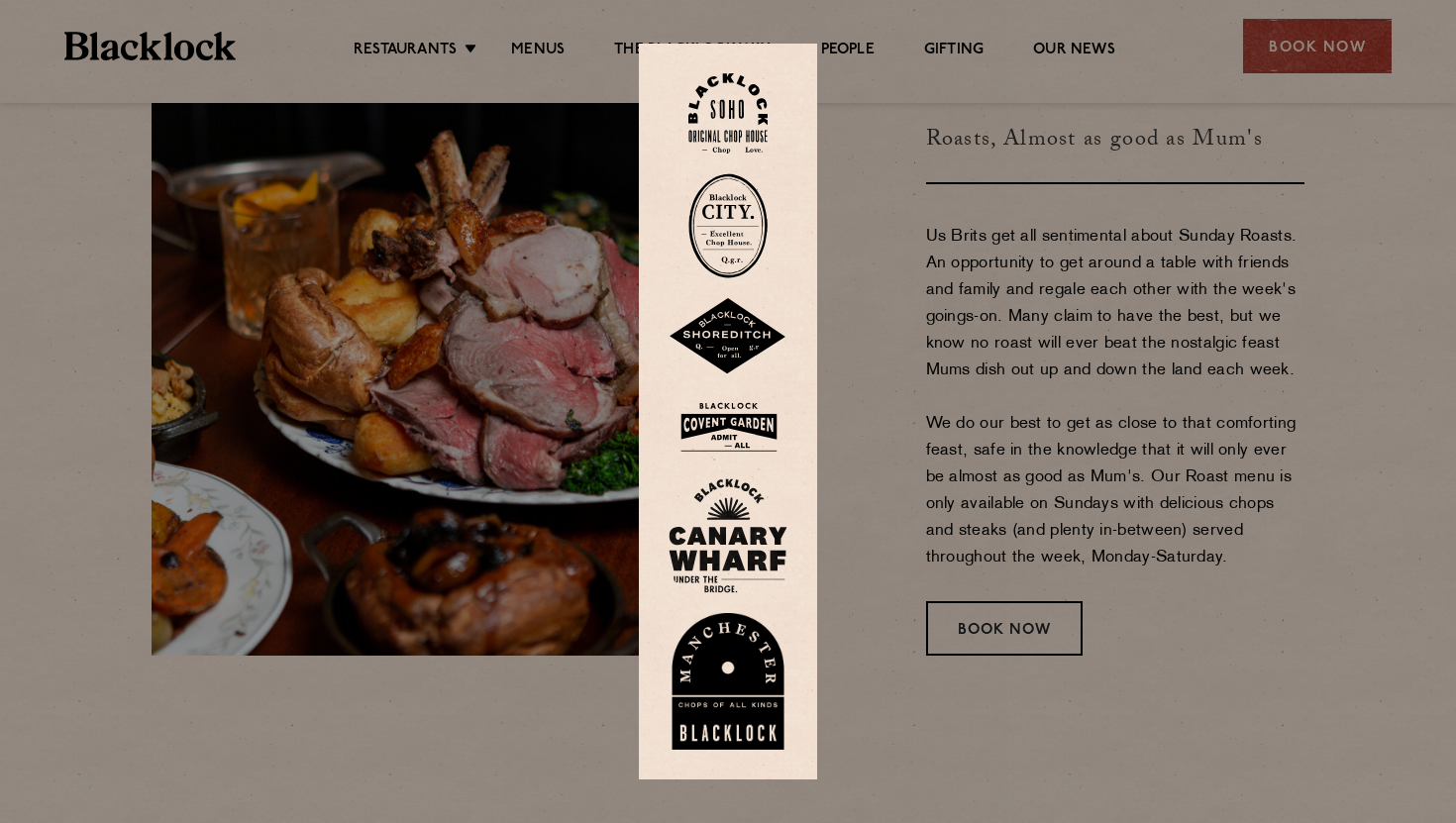click at bounding box center (728, 337) 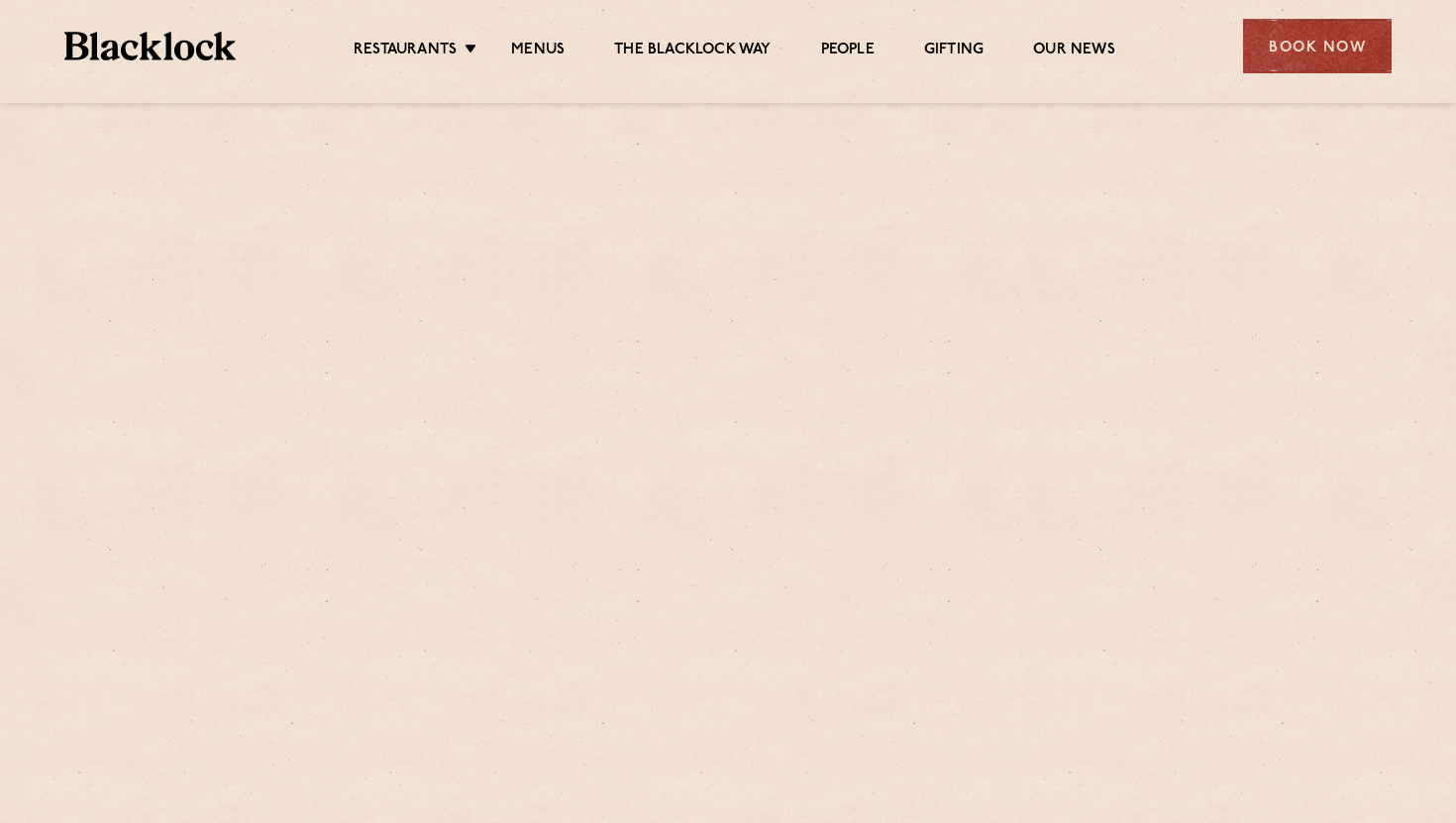 scroll, scrollTop: 0, scrollLeft: 0, axis: both 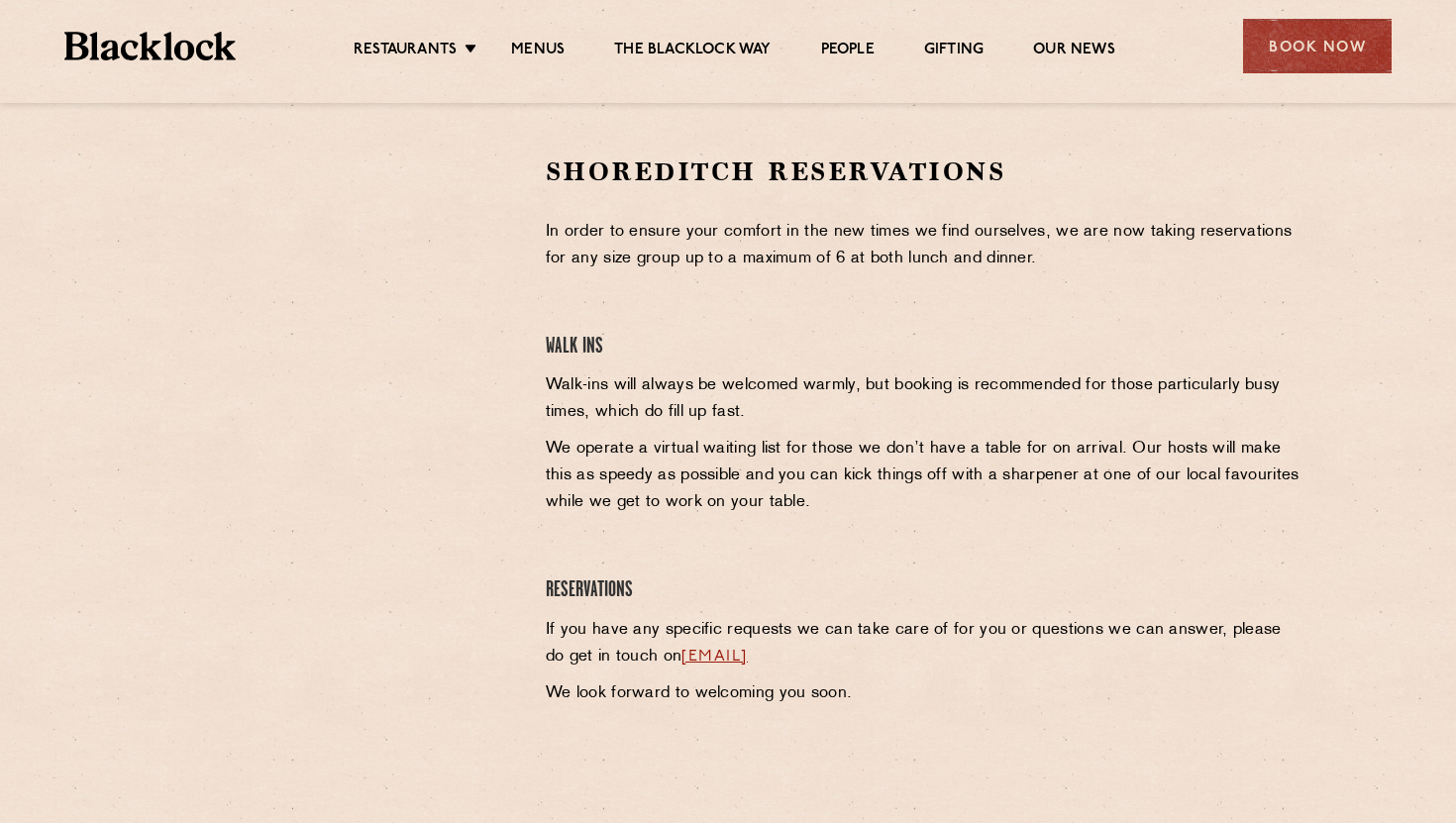 click at bounding box center [334, 303] 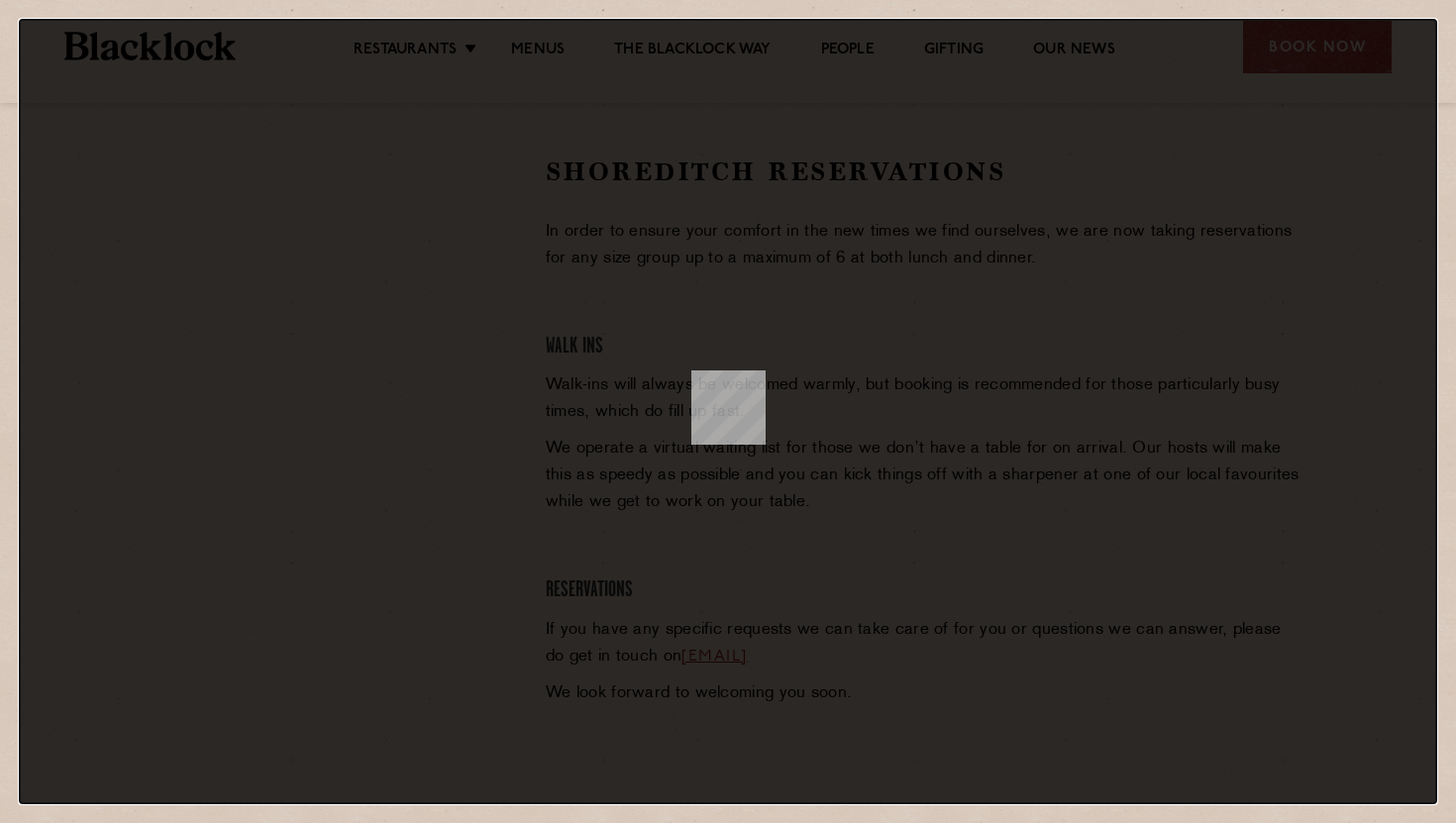 scroll, scrollTop: 0, scrollLeft: 0, axis: both 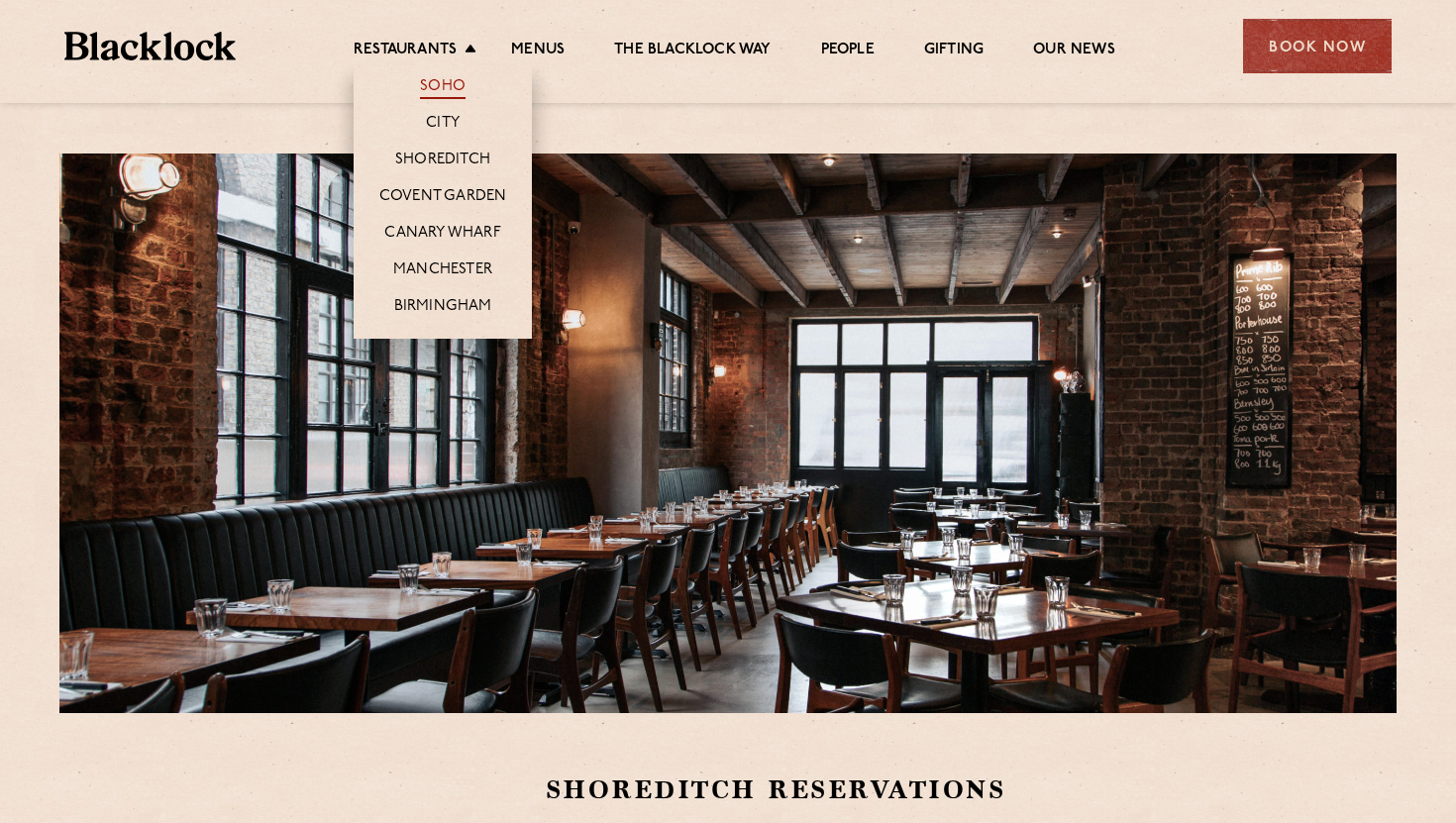 click on "Soho" at bounding box center [443, 88] 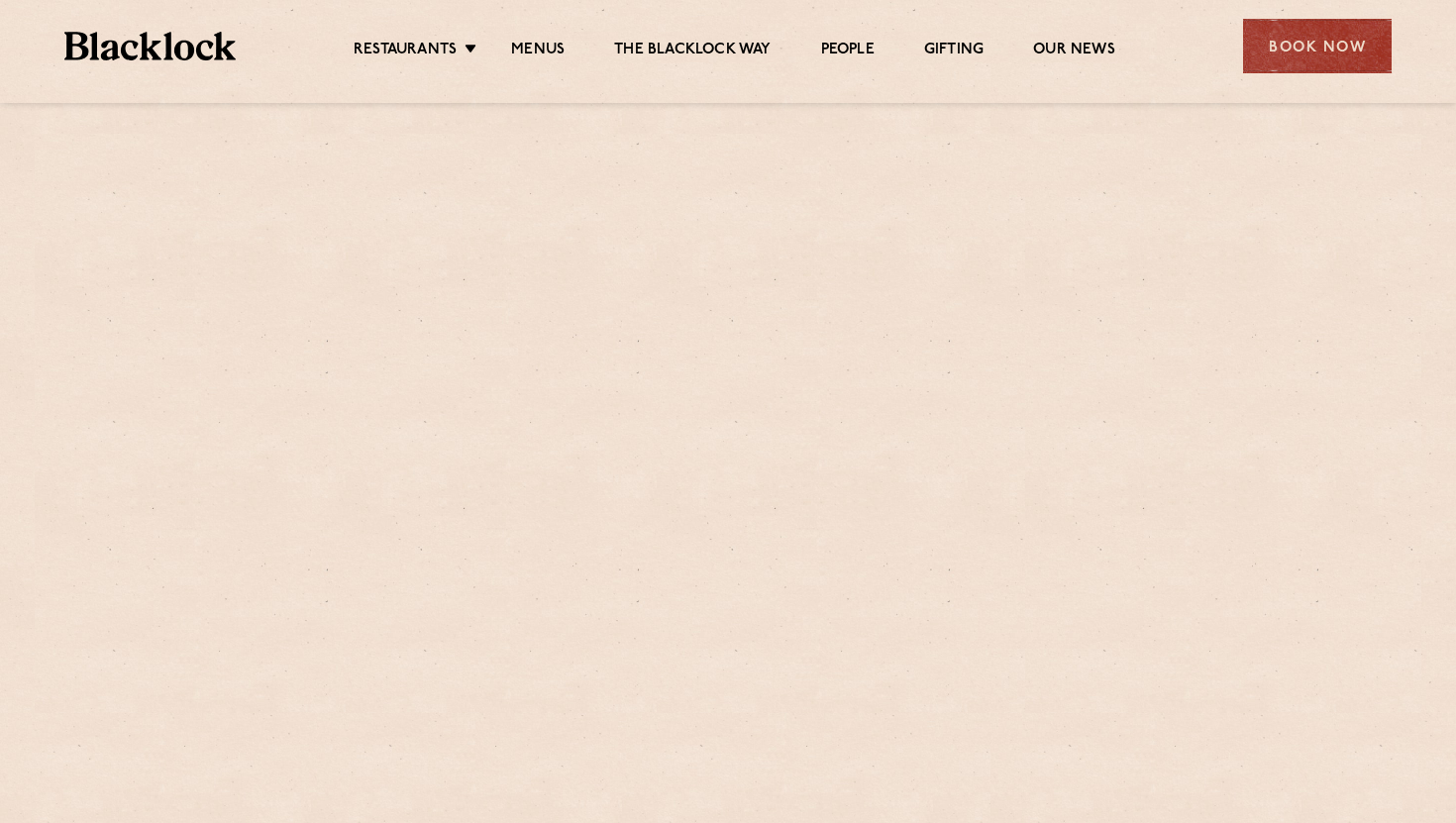 scroll, scrollTop: 0, scrollLeft: 0, axis: both 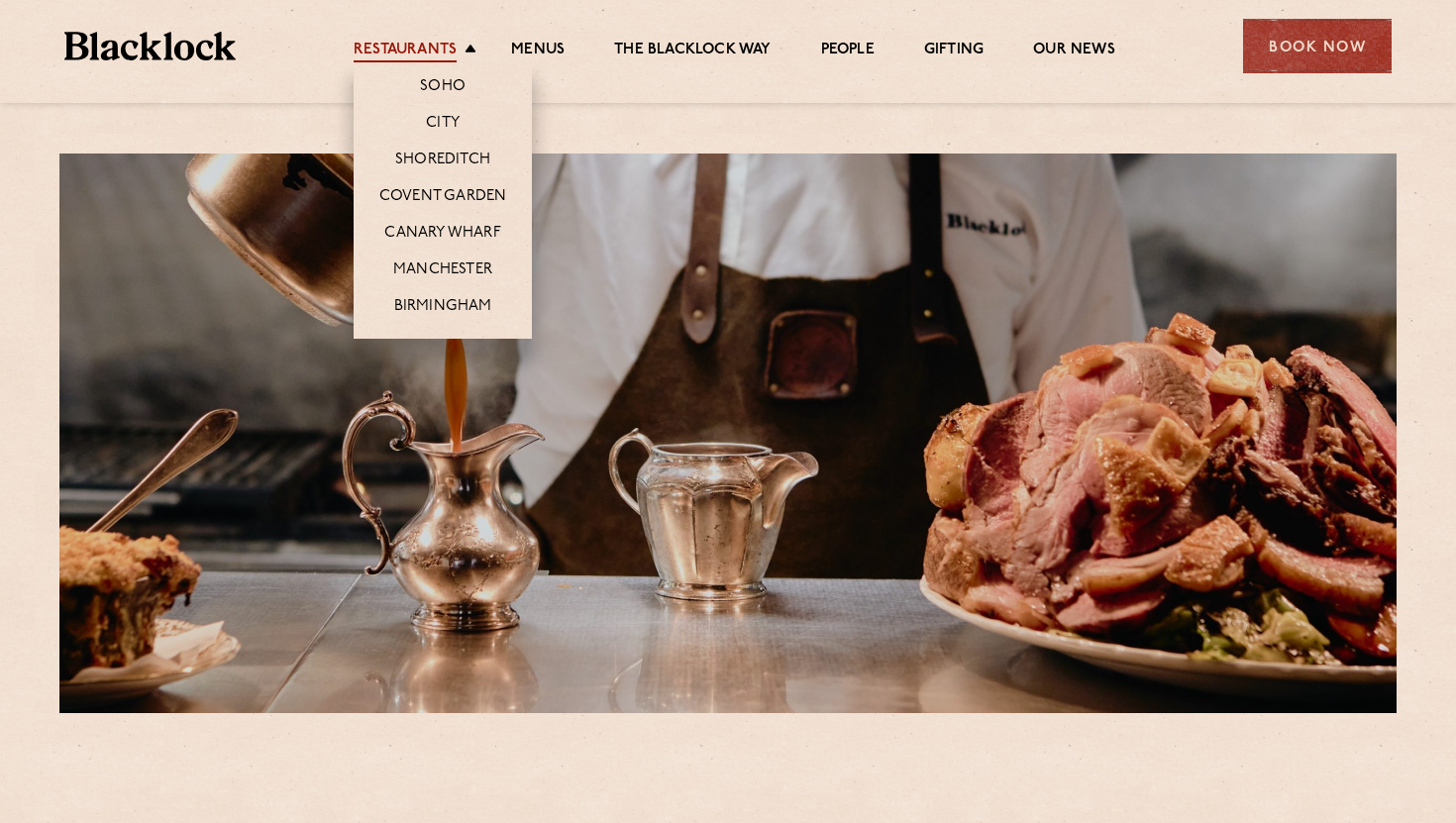 click on "Restaurants" at bounding box center [405, 51] 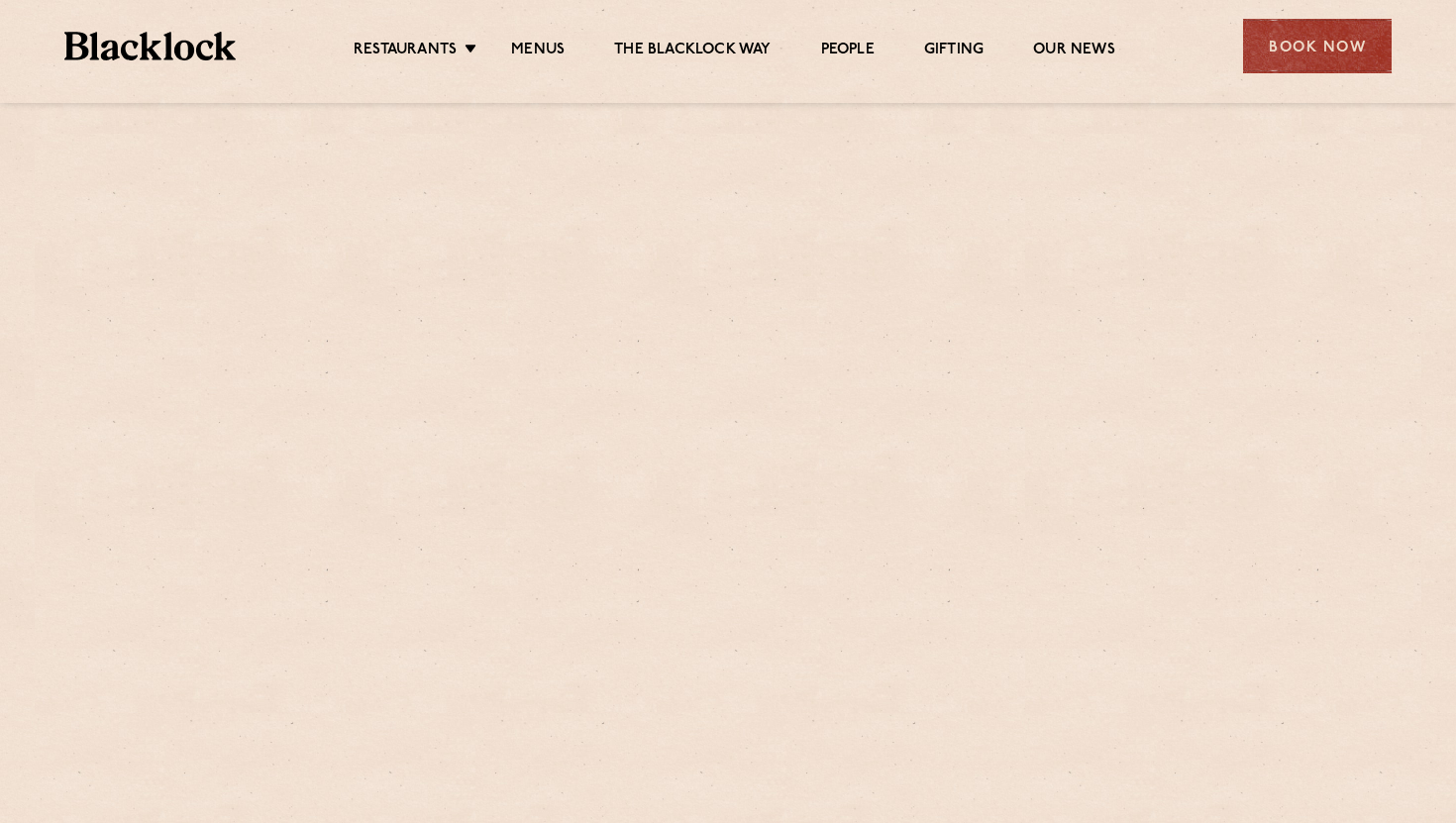 scroll, scrollTop: 0, scrollLeft: 0, axis: both 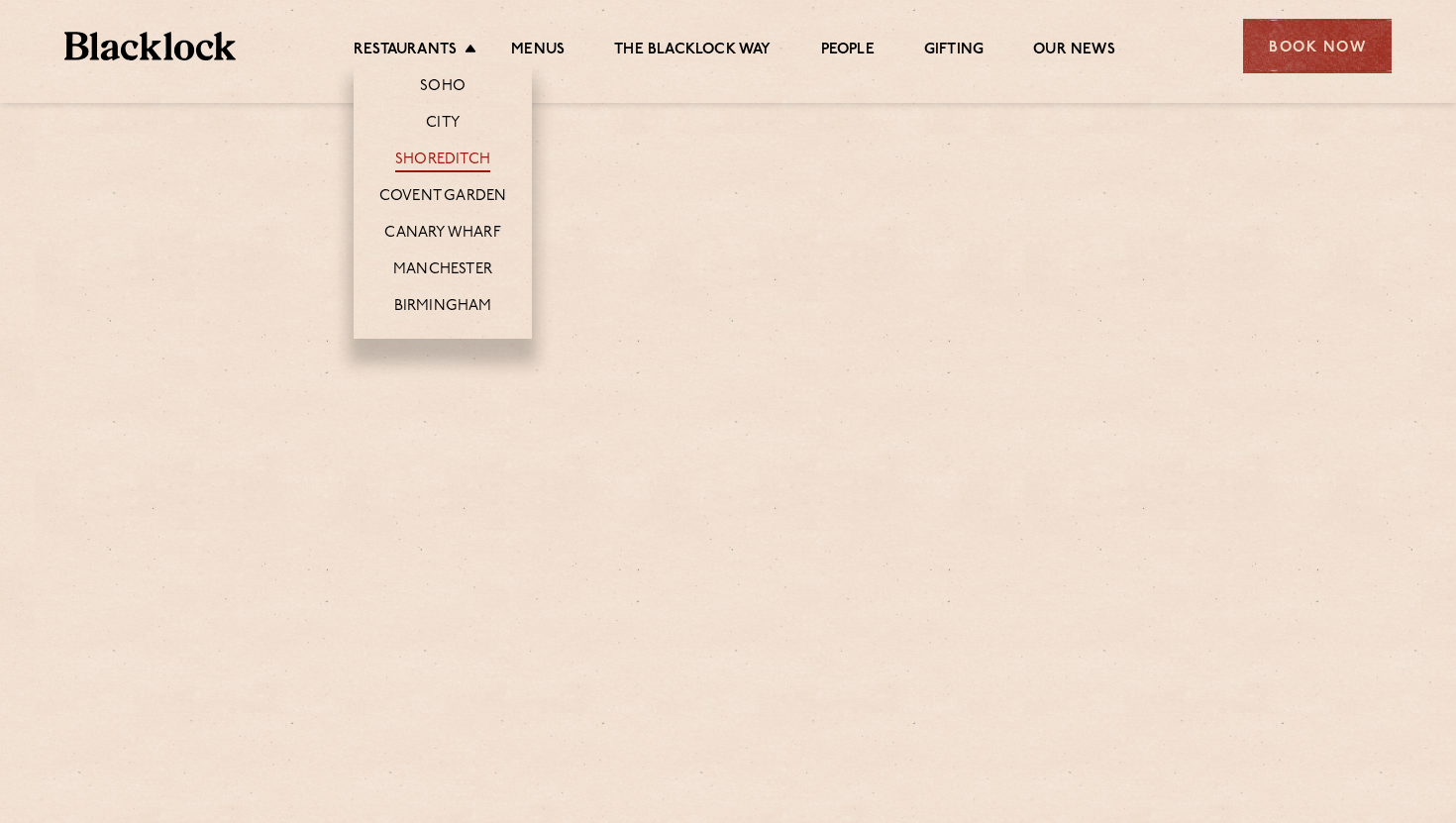 click on "Shoreditch" at bounding box center (443, 161) 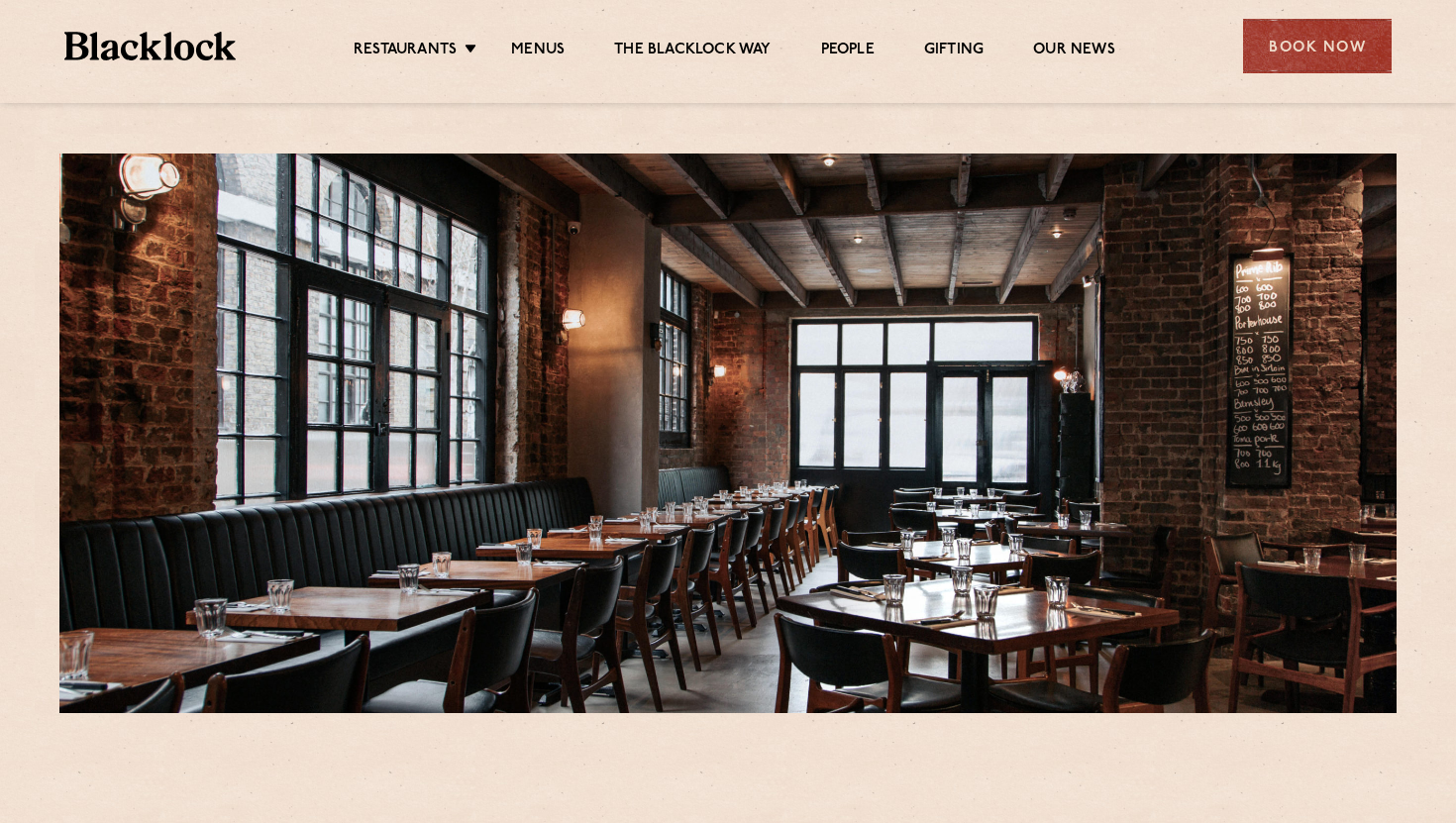 scroll, scrollTop: 0, scrollLeft: 0, axis: both 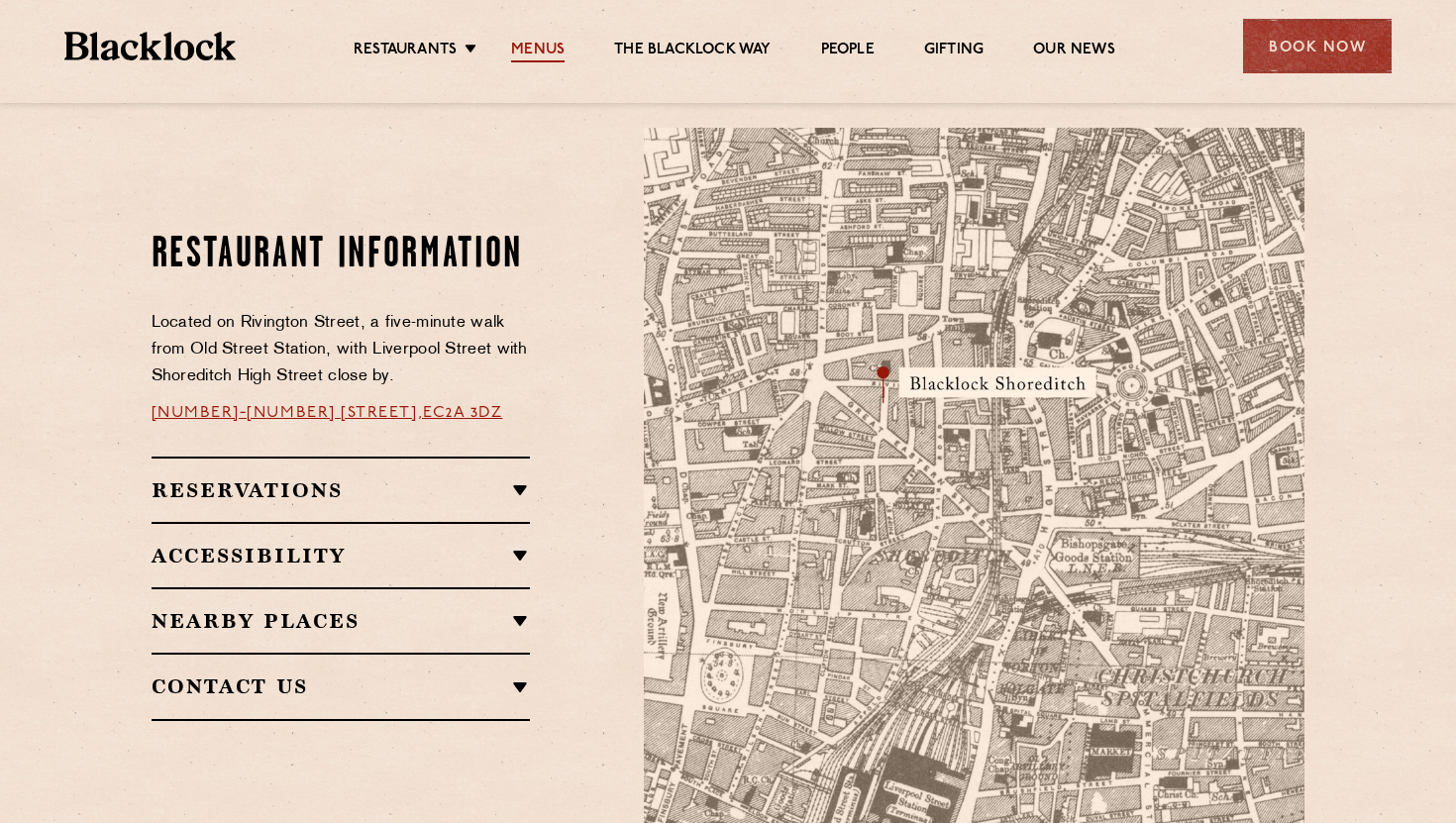 click on "Menus" at bounding box center (538, 51) 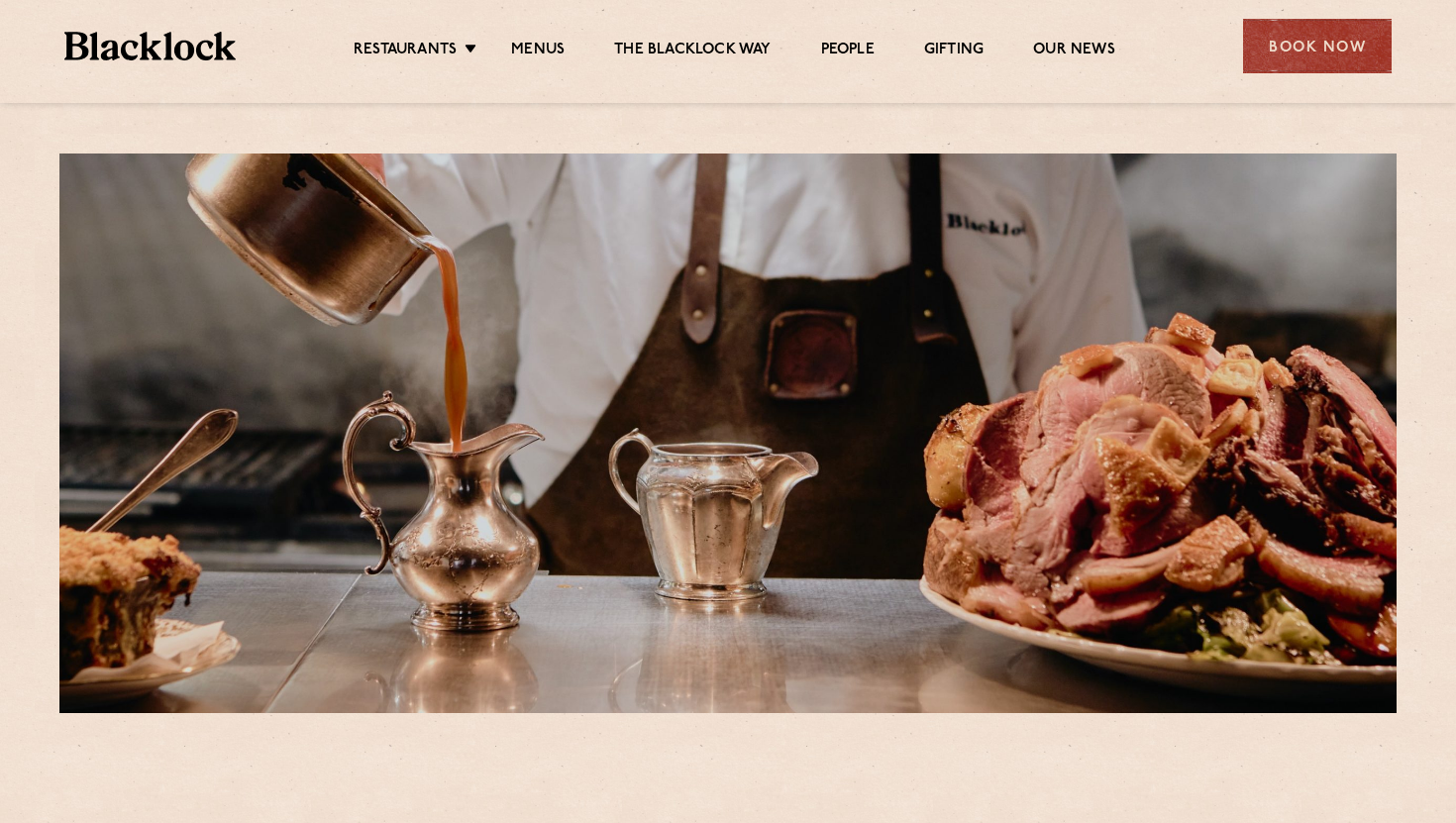 scroll, scrollTop: 0, scrollLeft: 0, axis: both 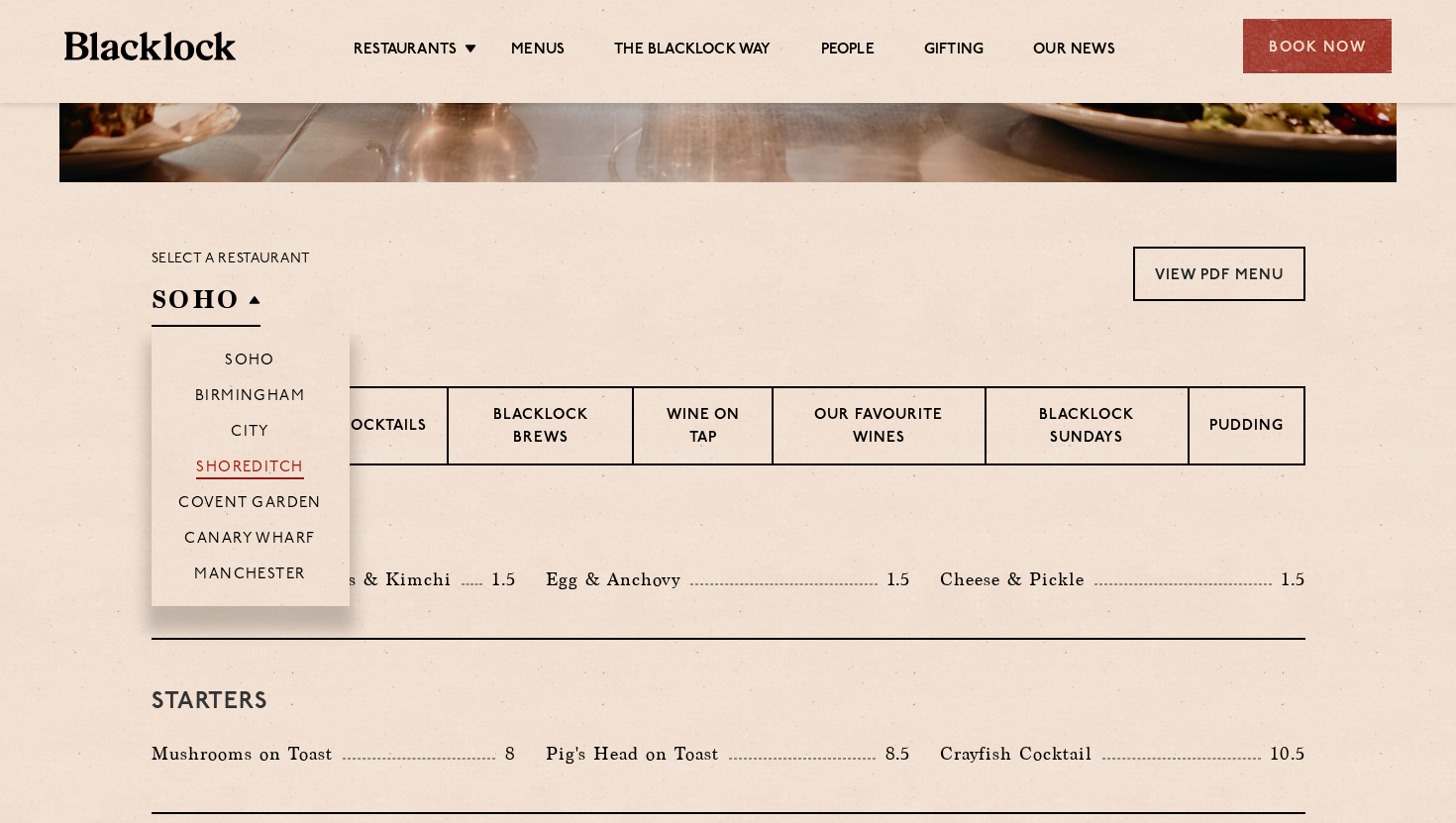 click on "Shoreditch" at bounding box center (250, 469) 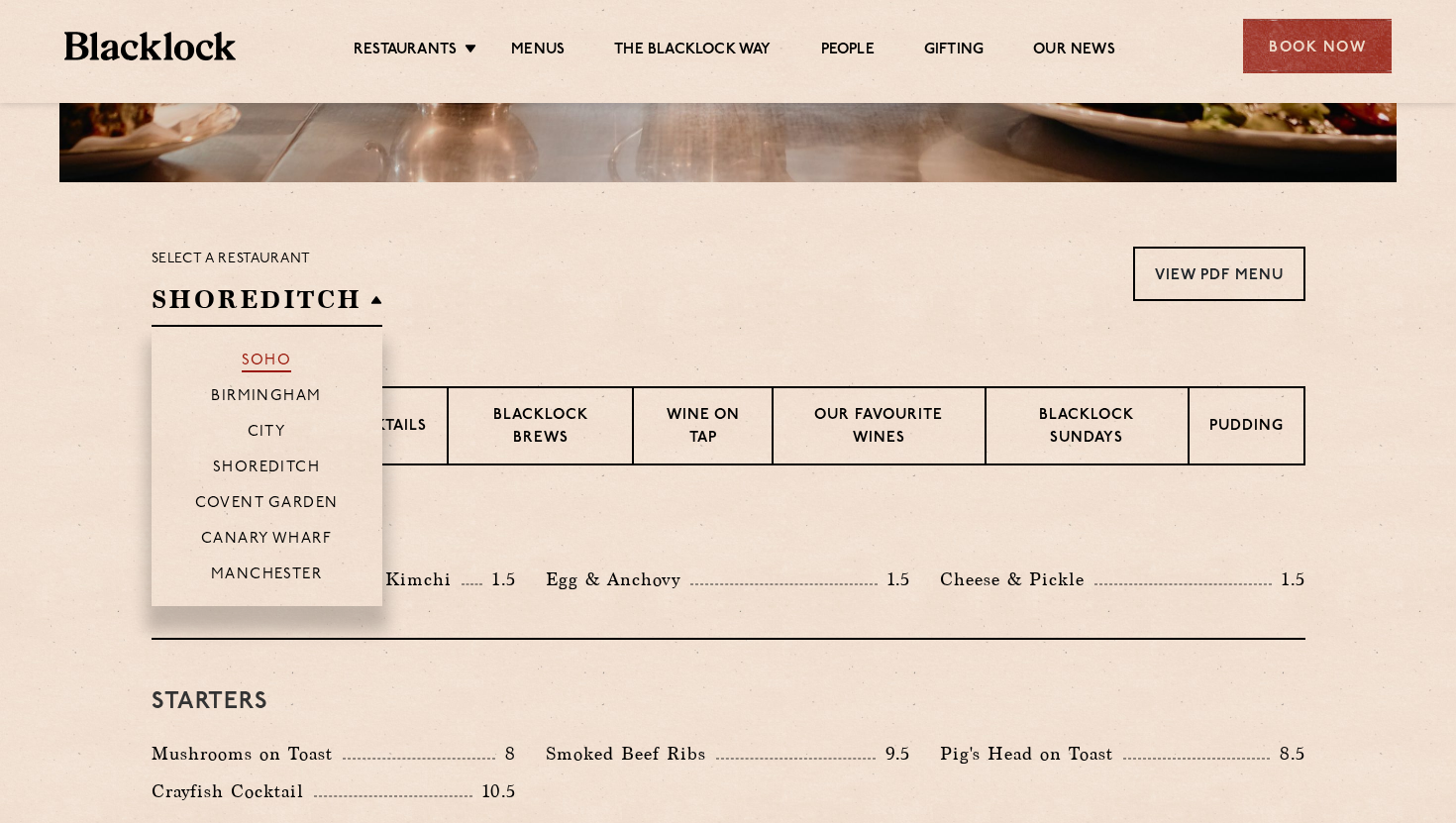 click on "Soho" at bounding box center [266, 362] 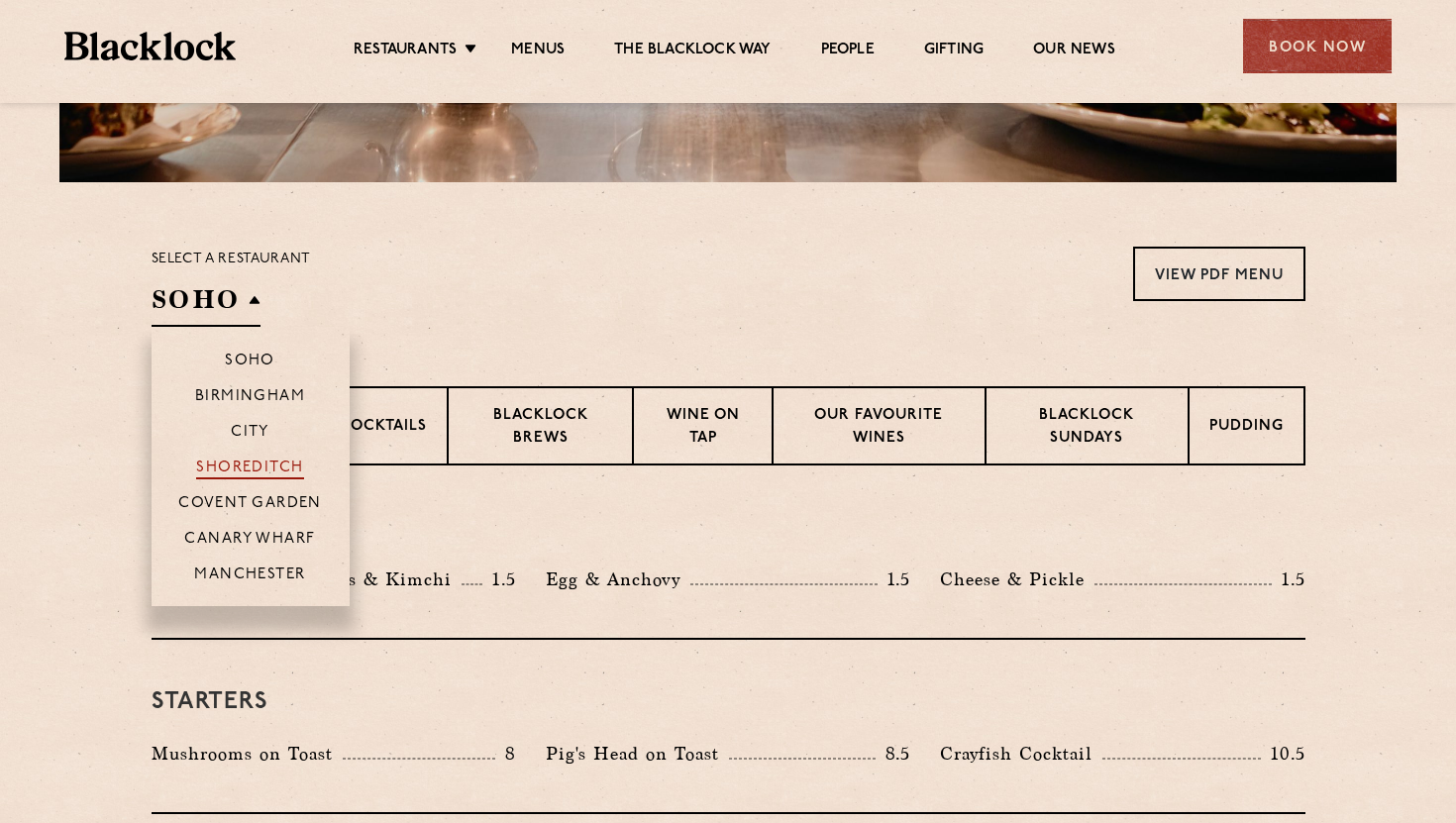 click on "Shoreditch" at bounding box center (250, 469) 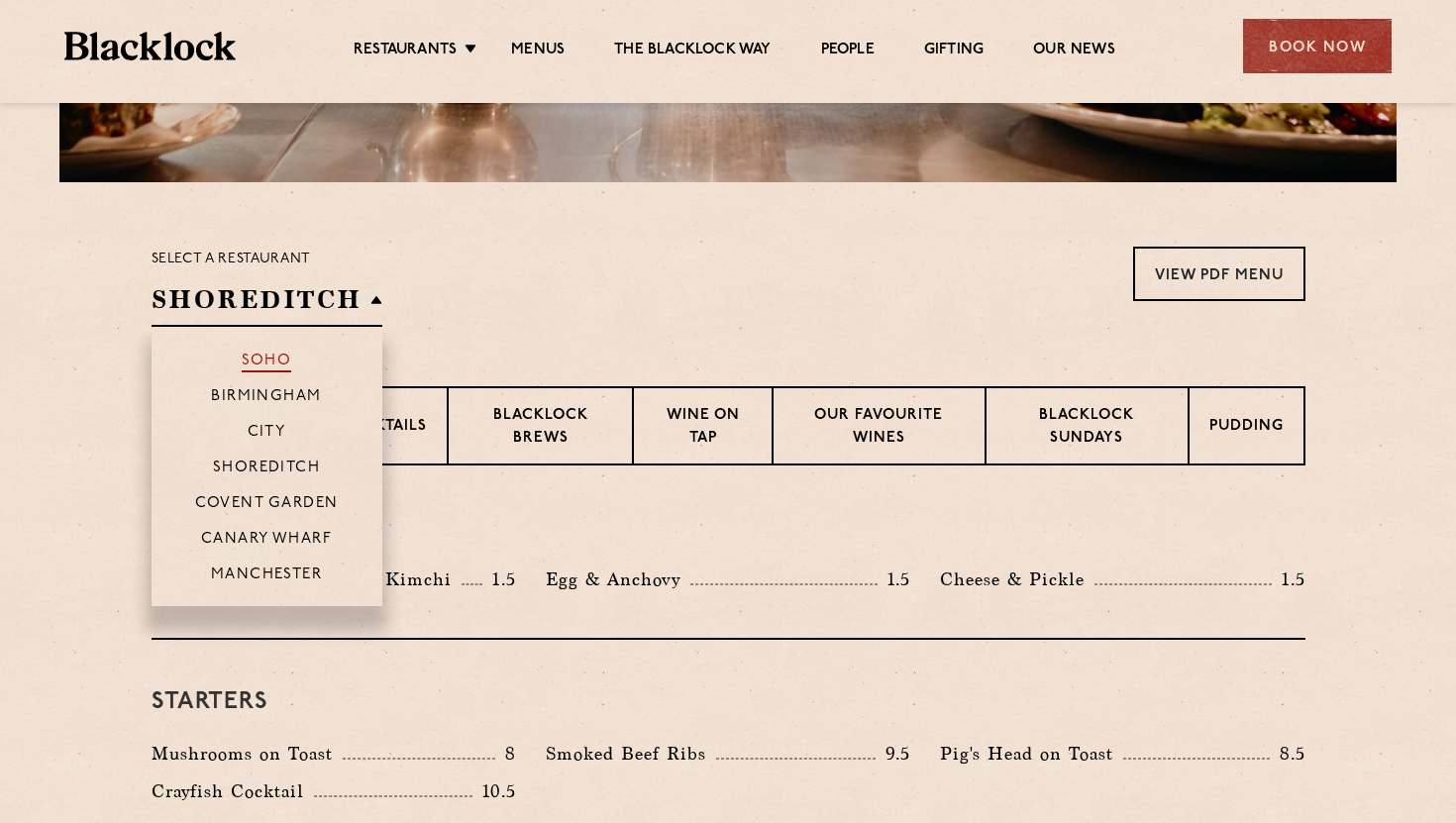 click on "Soho" at bounding box center [266, 362] 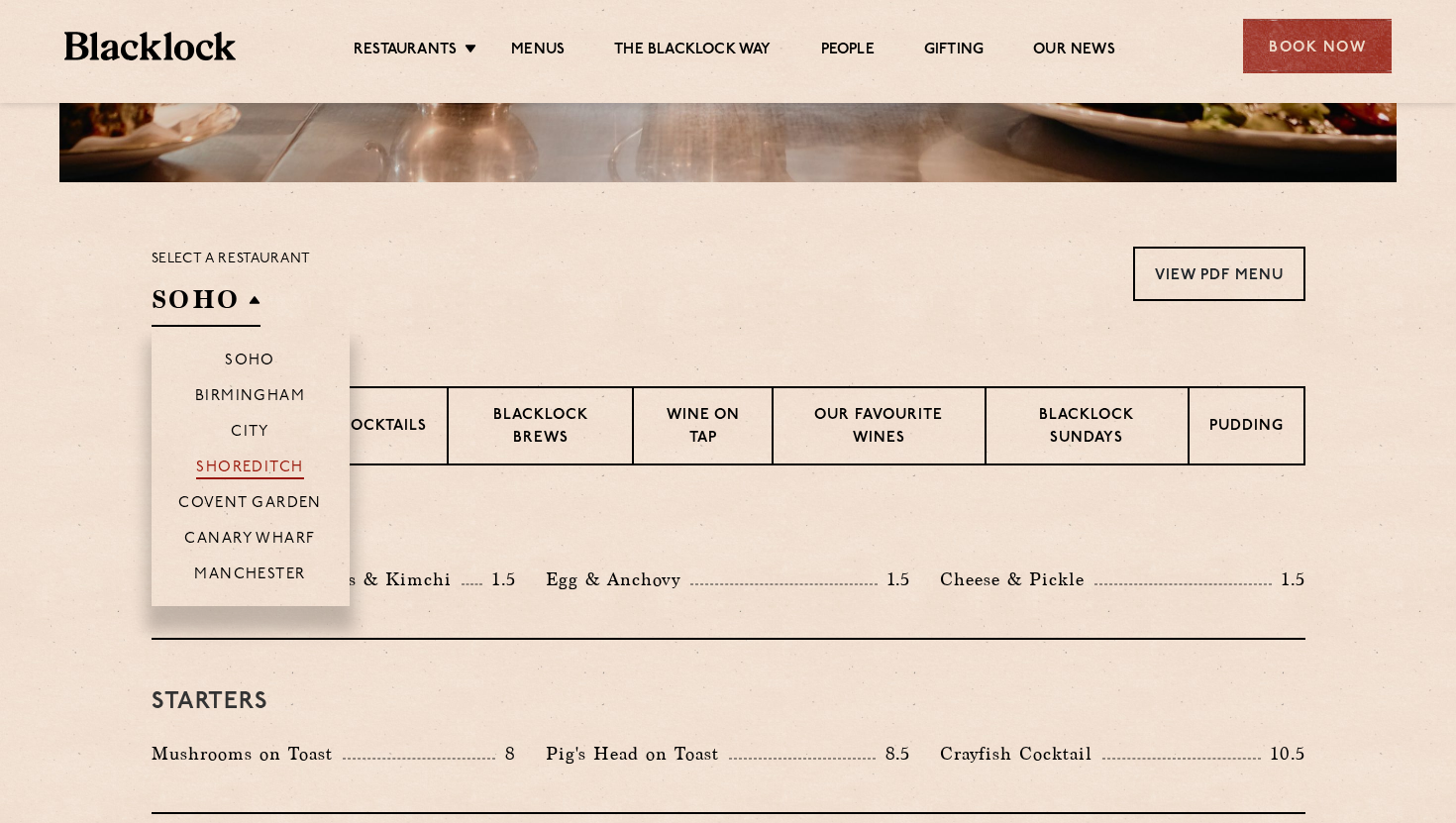 click on "Shoreditch" at bounding box center [250, 469] 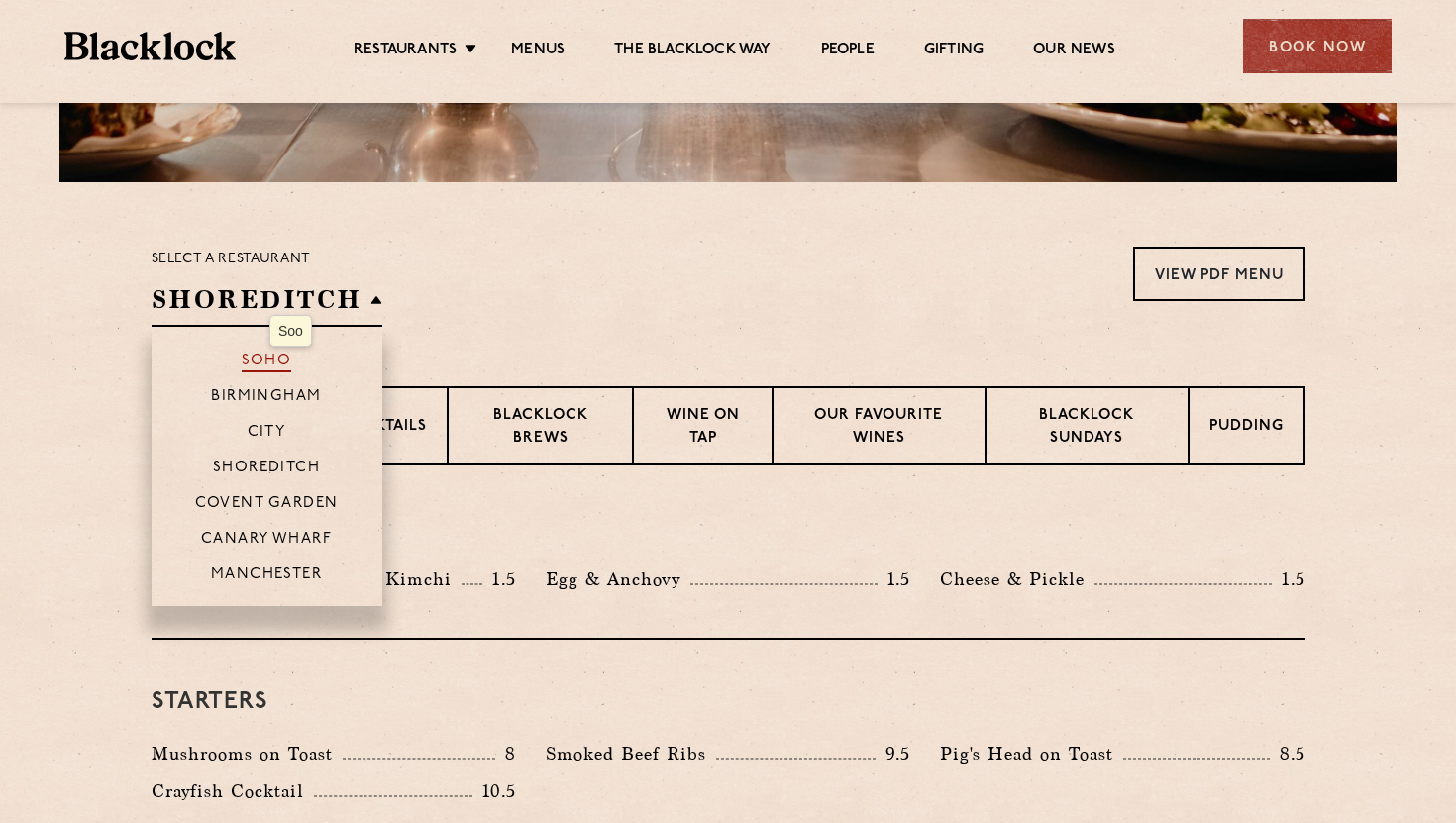 click on "Soho" at bounding box center (266, 362) 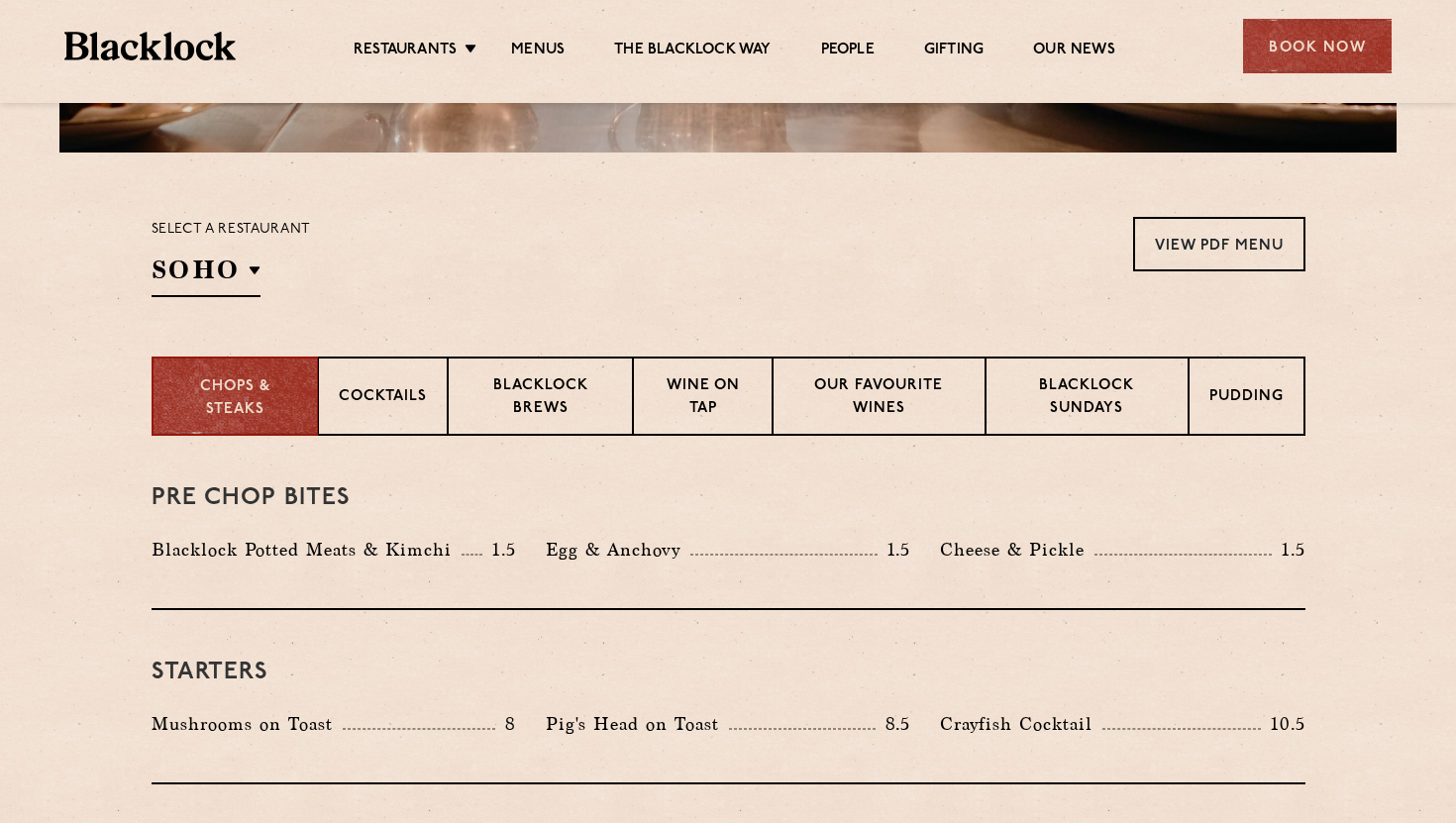 scroll, scrollTop: 559, scrollLeft: 0, axis: vertical 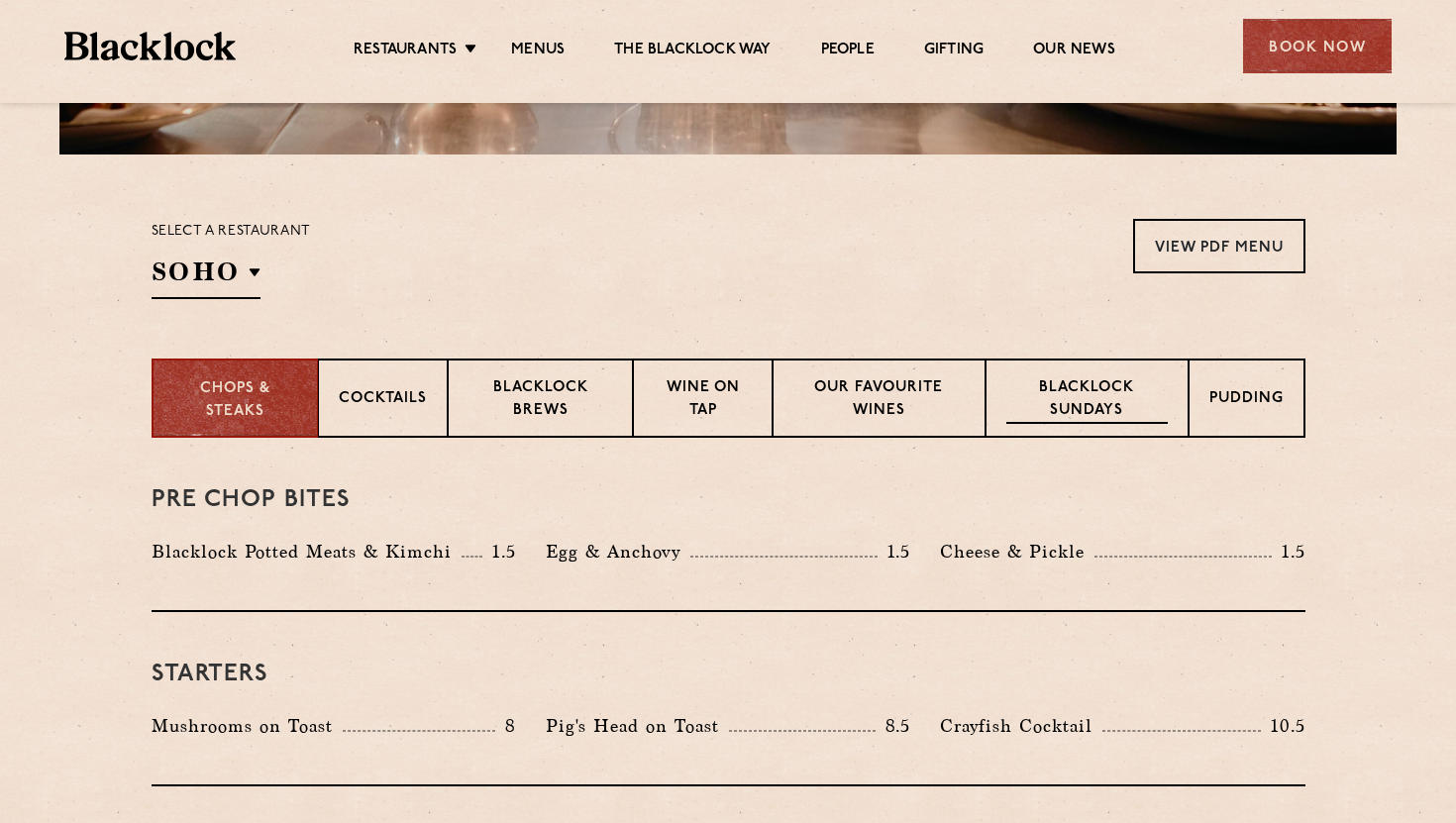 click on "Blacklock Sundays" at bounding box center (1087, 400) 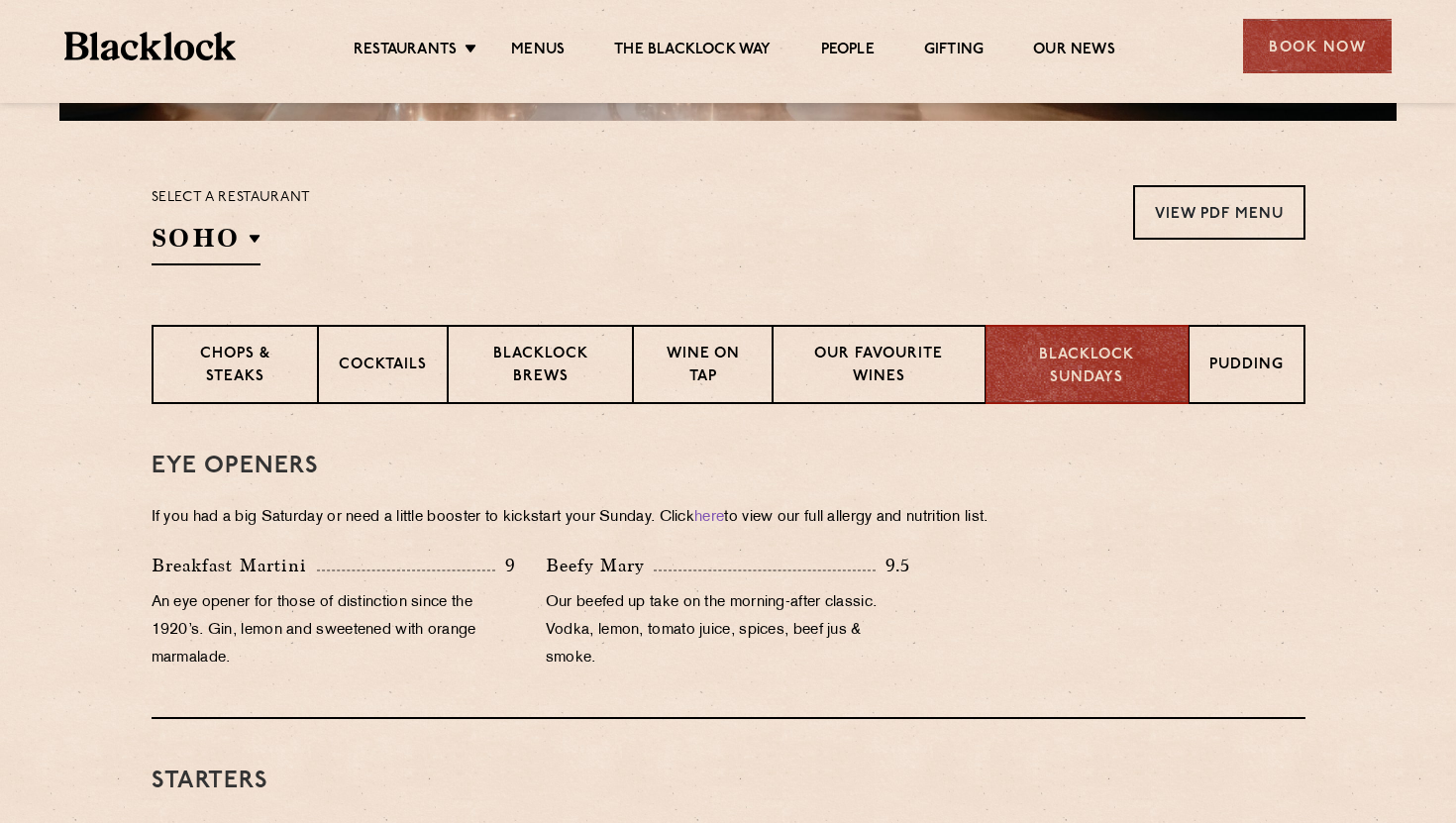 scroll, scrollTop: 620, scrollLeft: 0, axis: vertical 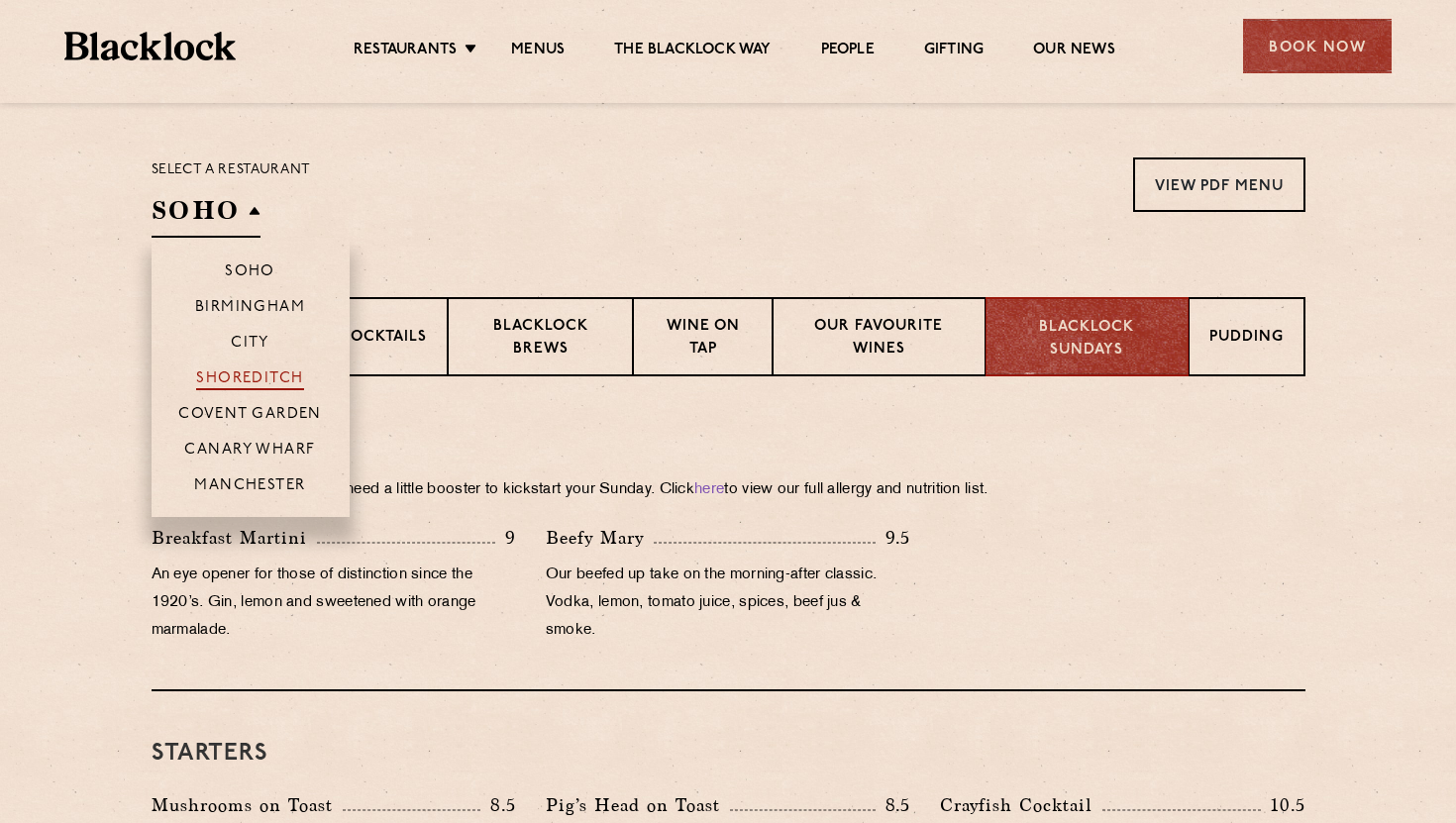 click on "Shoreditch" at bounding box center (250, 380) 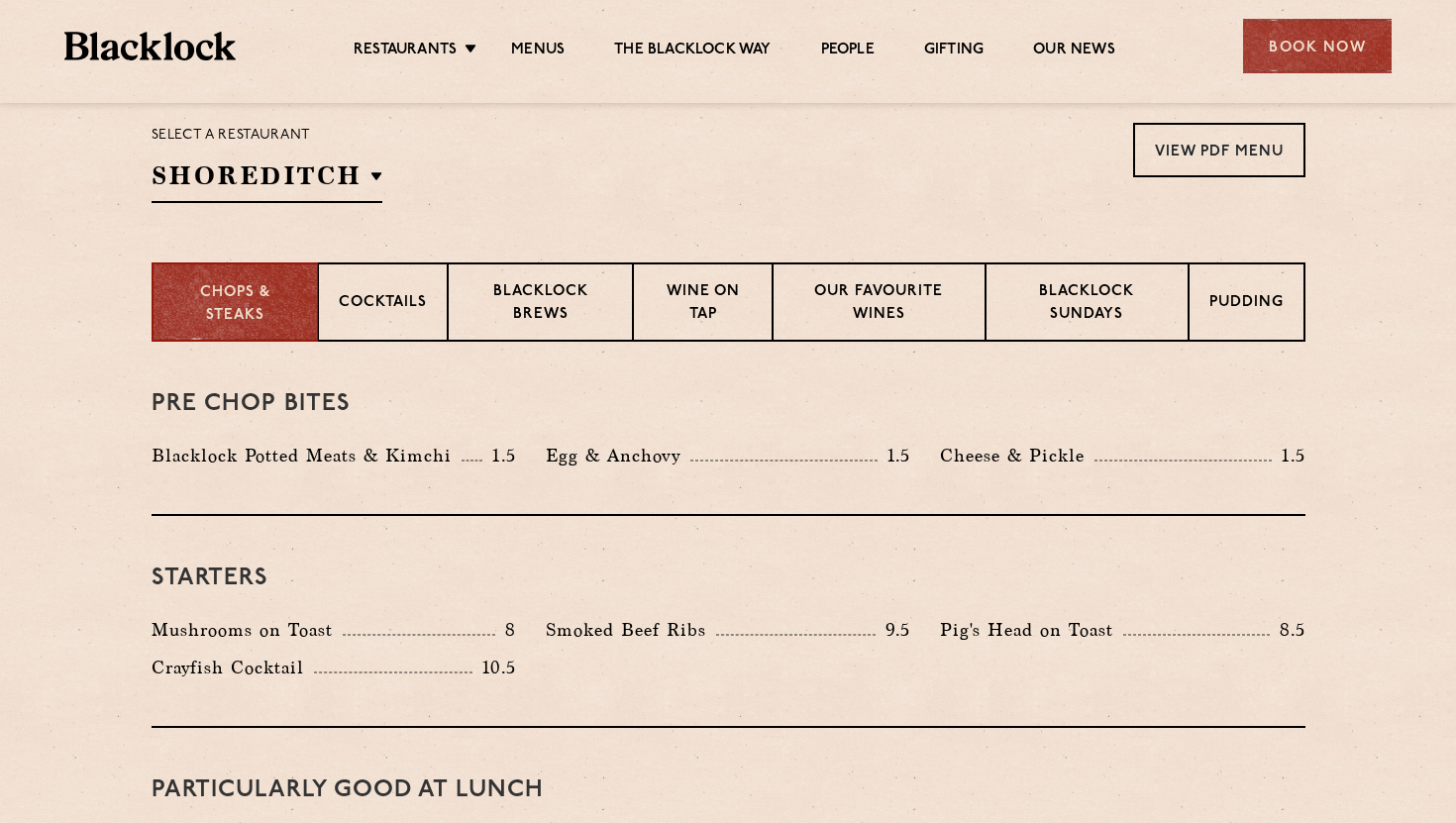 scroll, scrollTop: 654, scrollLeft: 0, axis: vertical 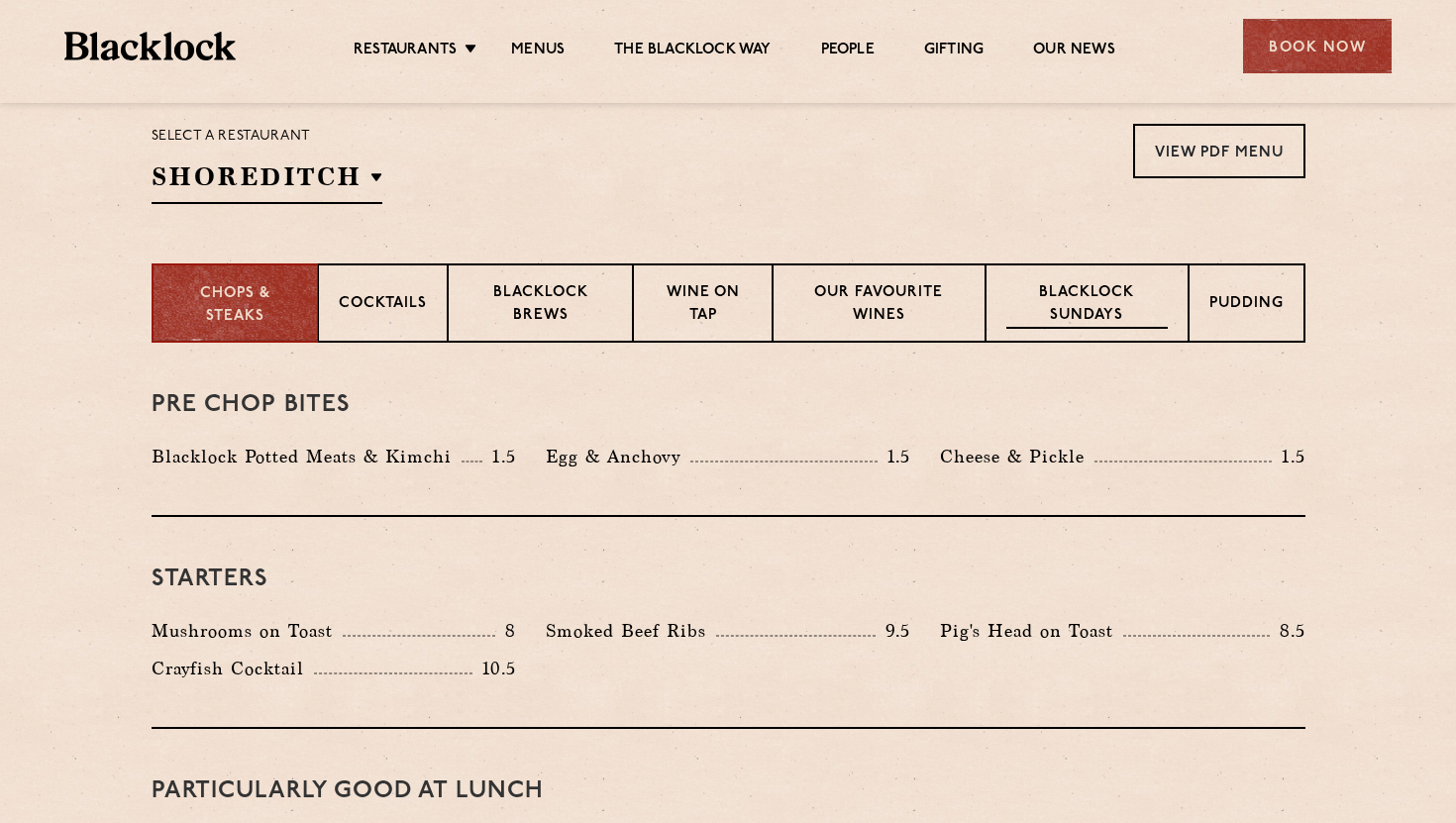 click on "Blacklock Sundays" at bounding box center [1087, 305] 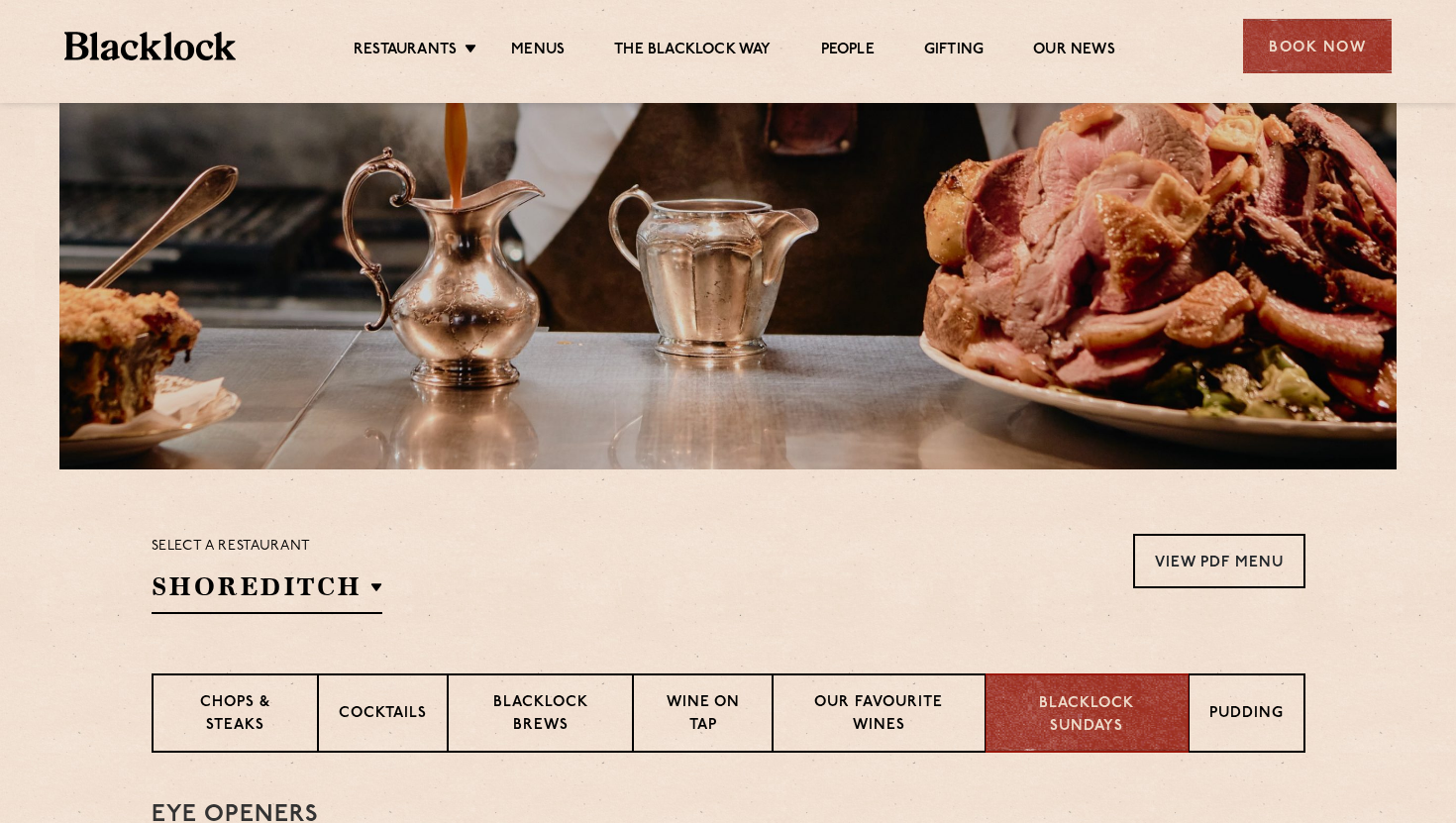 scroll, scrollTop: 491, scrollLeft: 0, axis: vertical 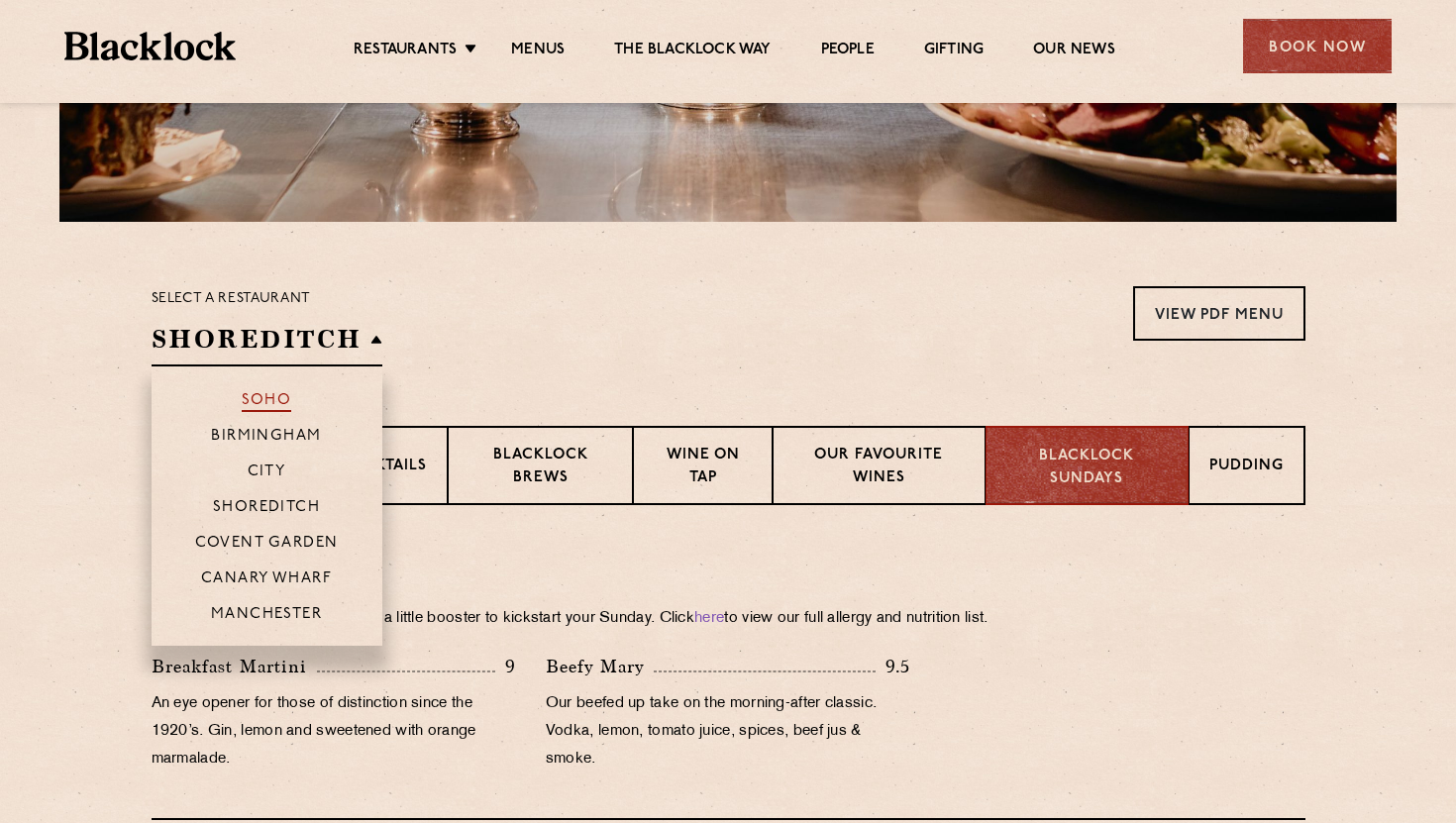 click on "Soho" at bounding box center (266, 402) 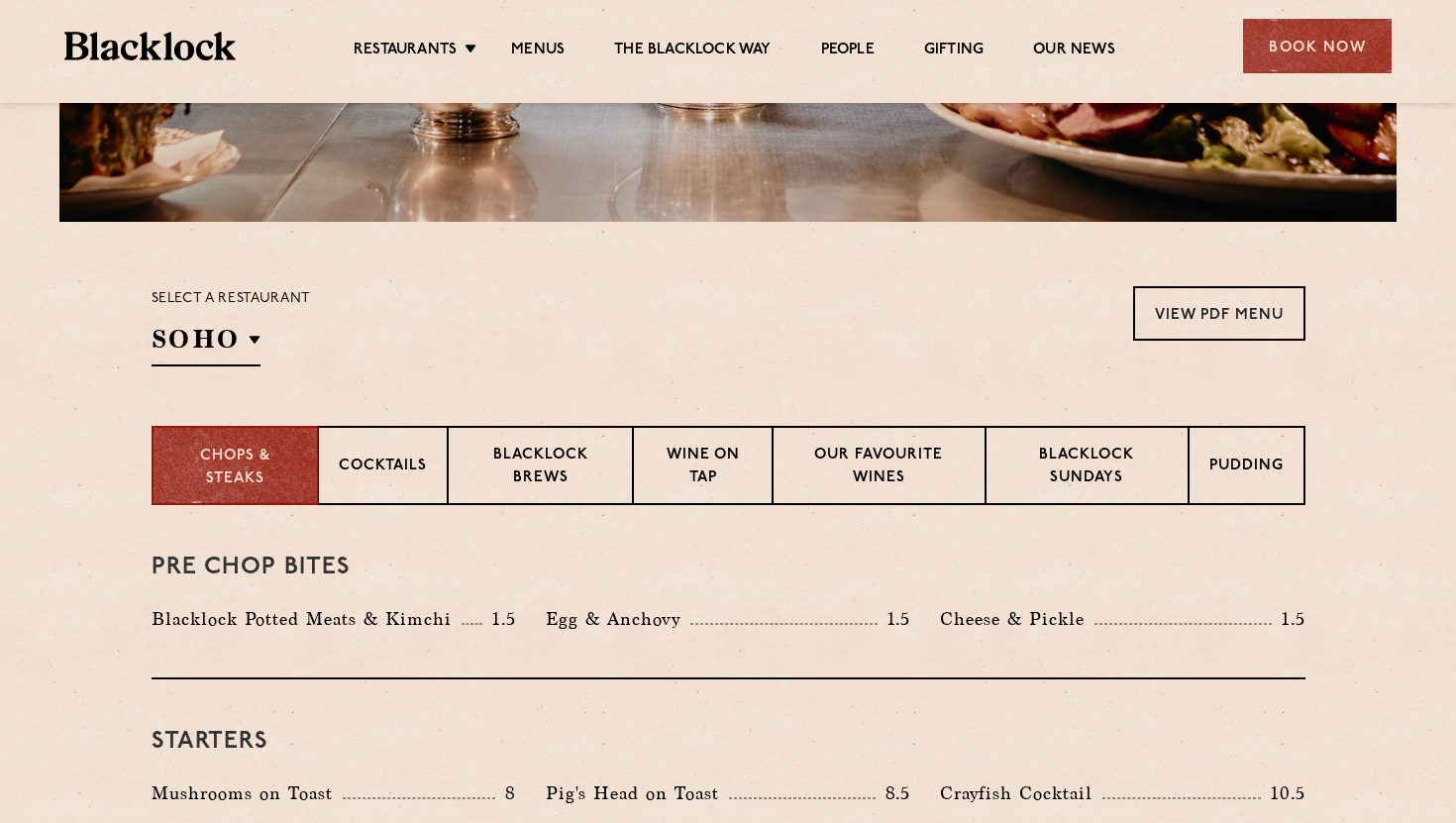 click on "Blacklock Sundays" at bounding box center [1087, 467] 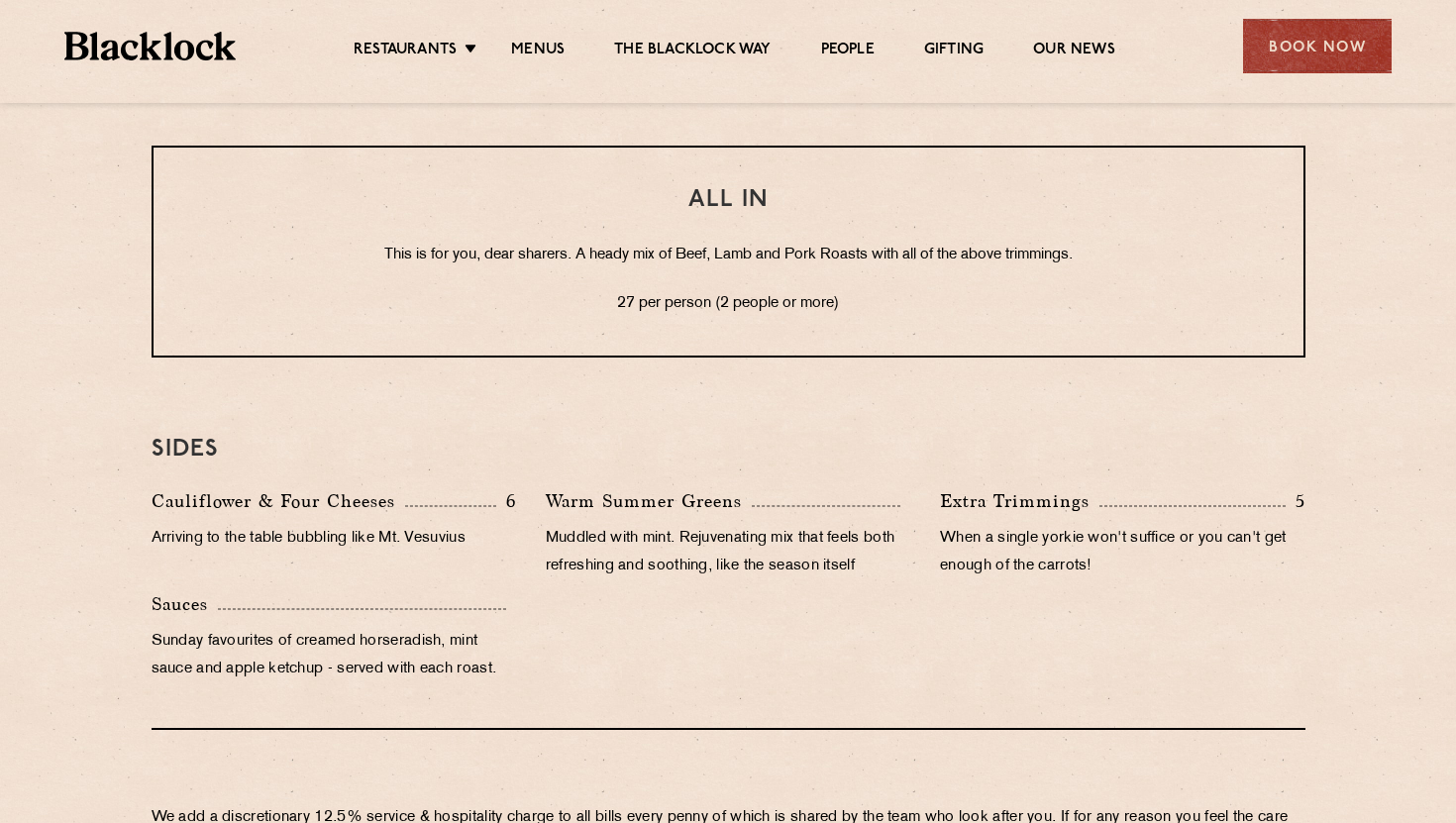 scroll, scrollTop: 0, scrollLeft: 0, axis: both 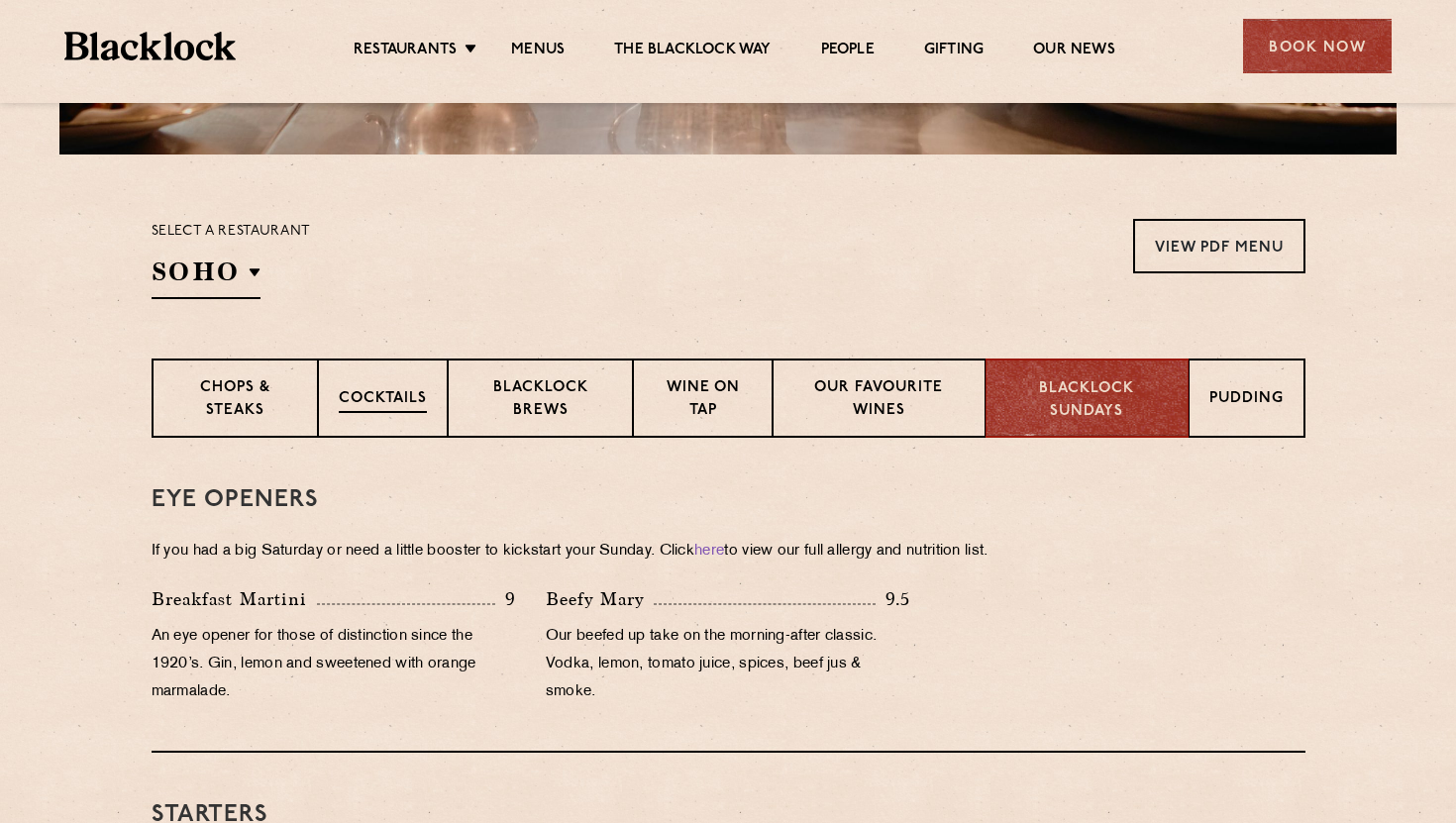 click on "Cocktails" at bounding box center (382, 400) 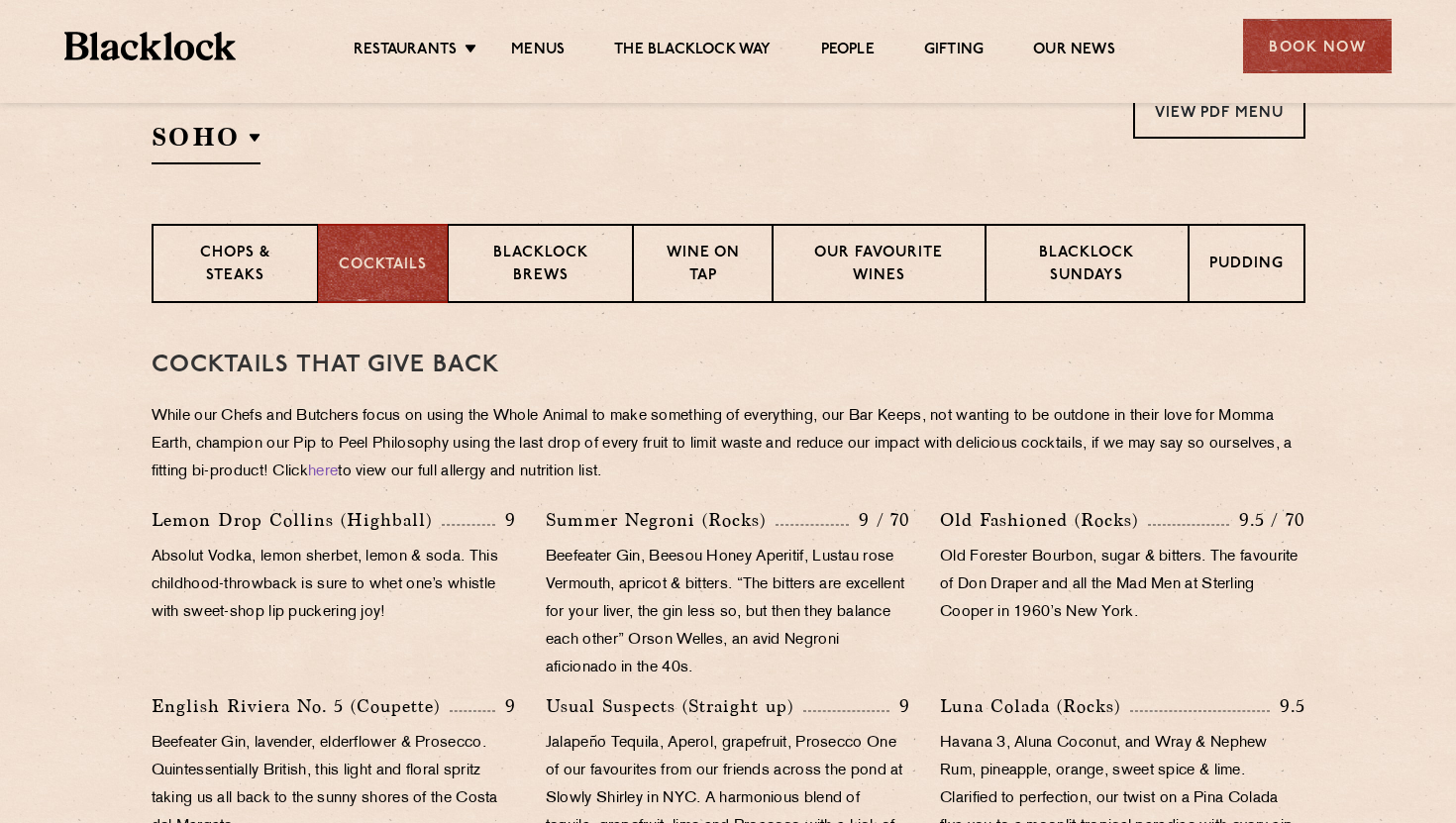 scroll, scrollTop: 691, scrollLeft: 0, axis: vertical 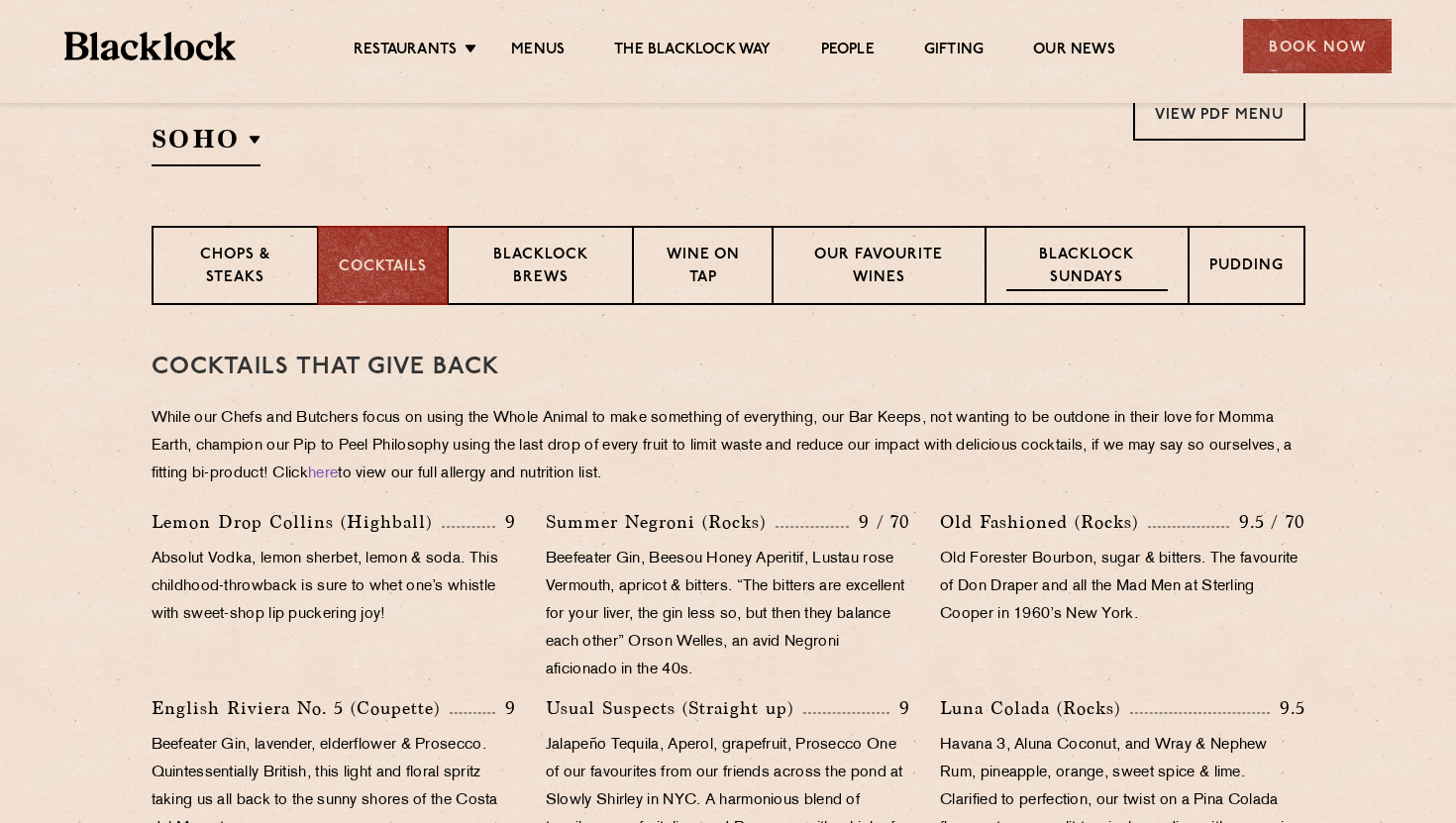 click on "Blacklock Sundays" at bounding box center [1087, 267] 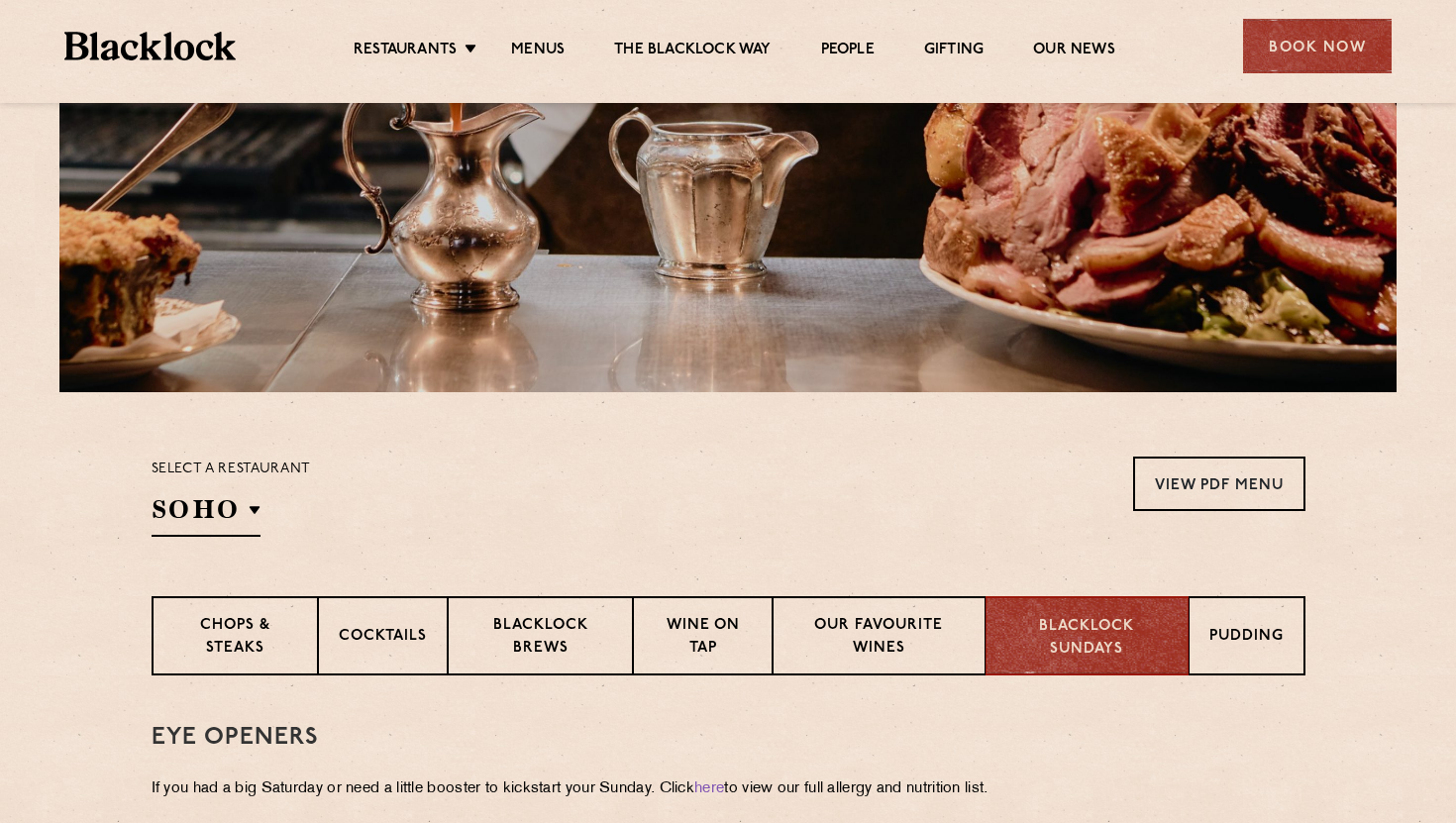 scroll, scrollTop: 0, scrollLeft: 0, axis: both 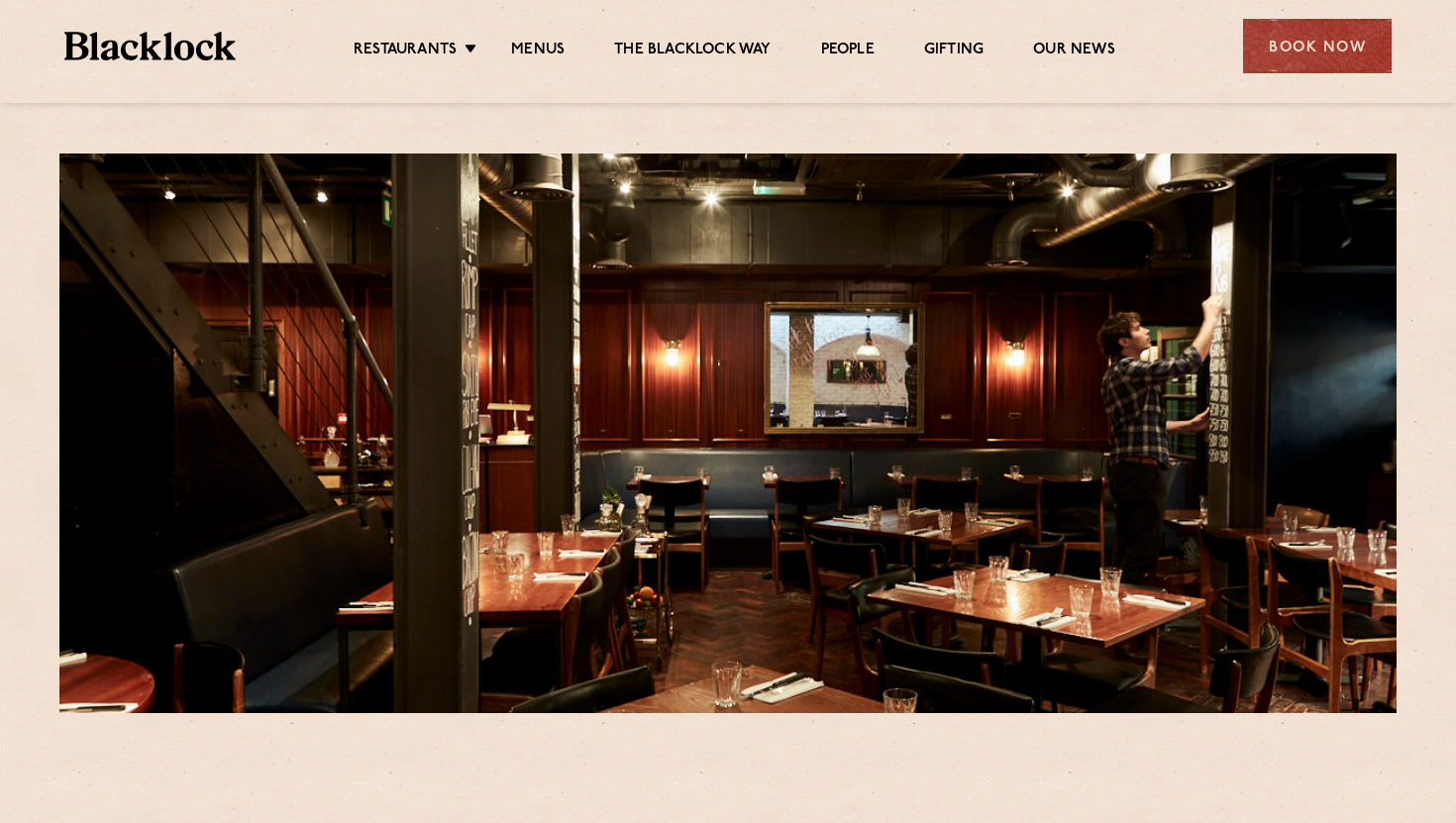 click on "Restaurants Soho City Shoreditch Covent Garden Canary Wharf Manchester Birmingham Menus The Blacklock Way People Gifting Our News Book Now" at bounding box center (728, 44) 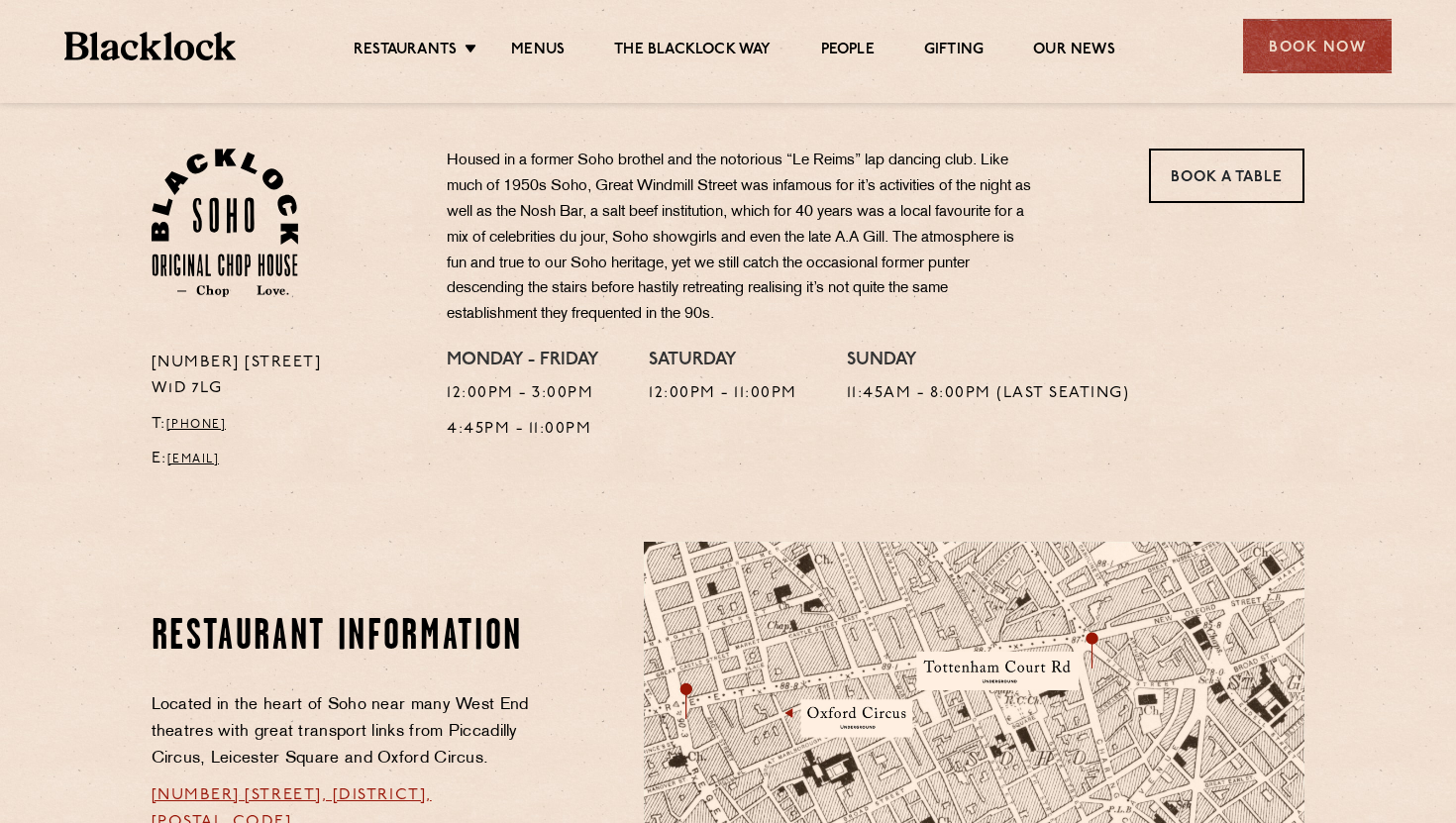 scroll, scrollTop: 646, scrollLeft: 0, axis: vertical 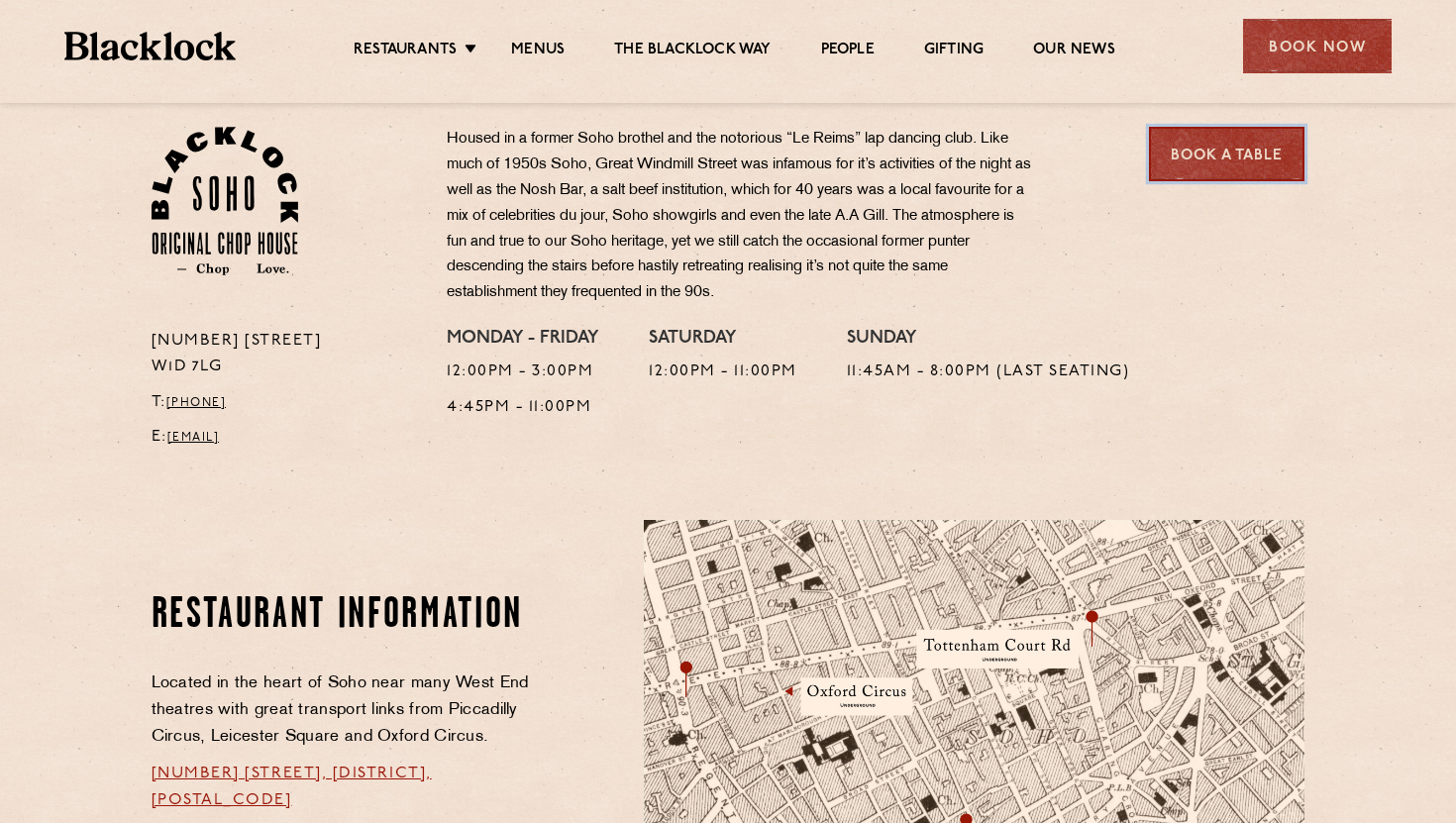 click on "Book a Table" at bounding box center (1226, 154) 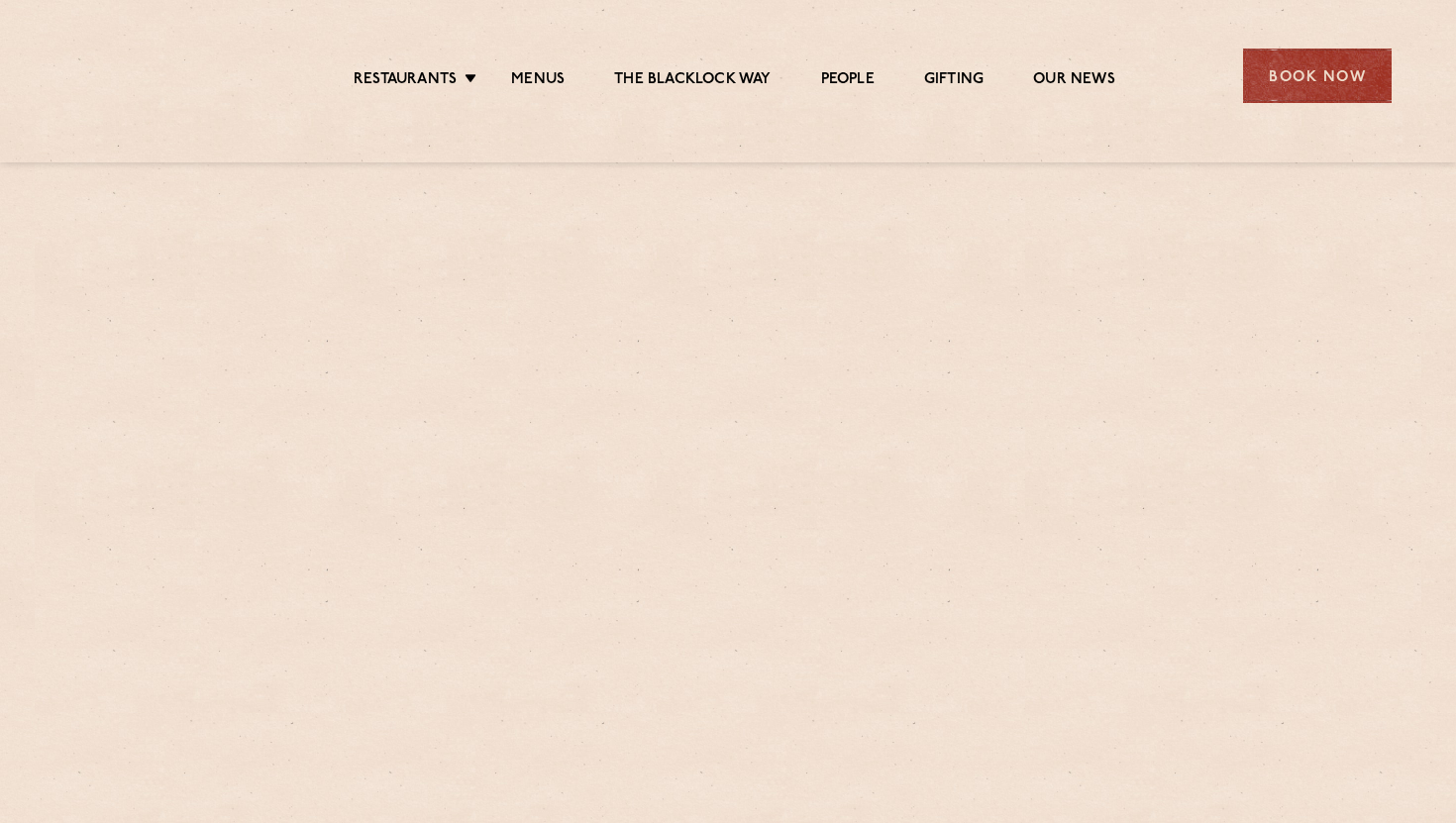 scroll, scrollTop: 0, scrollLeft: 0, axis: both 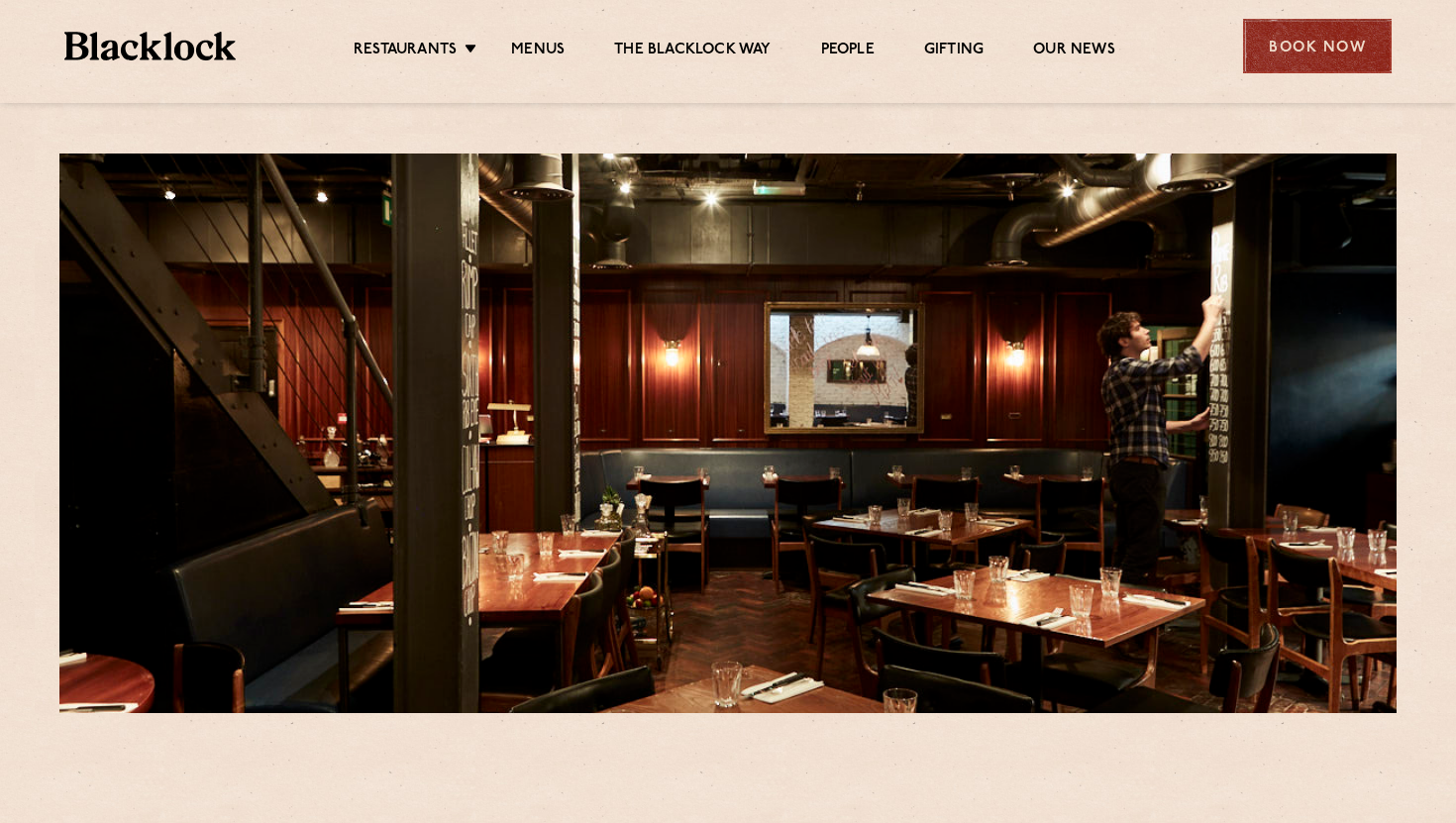 click on "Book Now" at bounding box center (1317, 46) 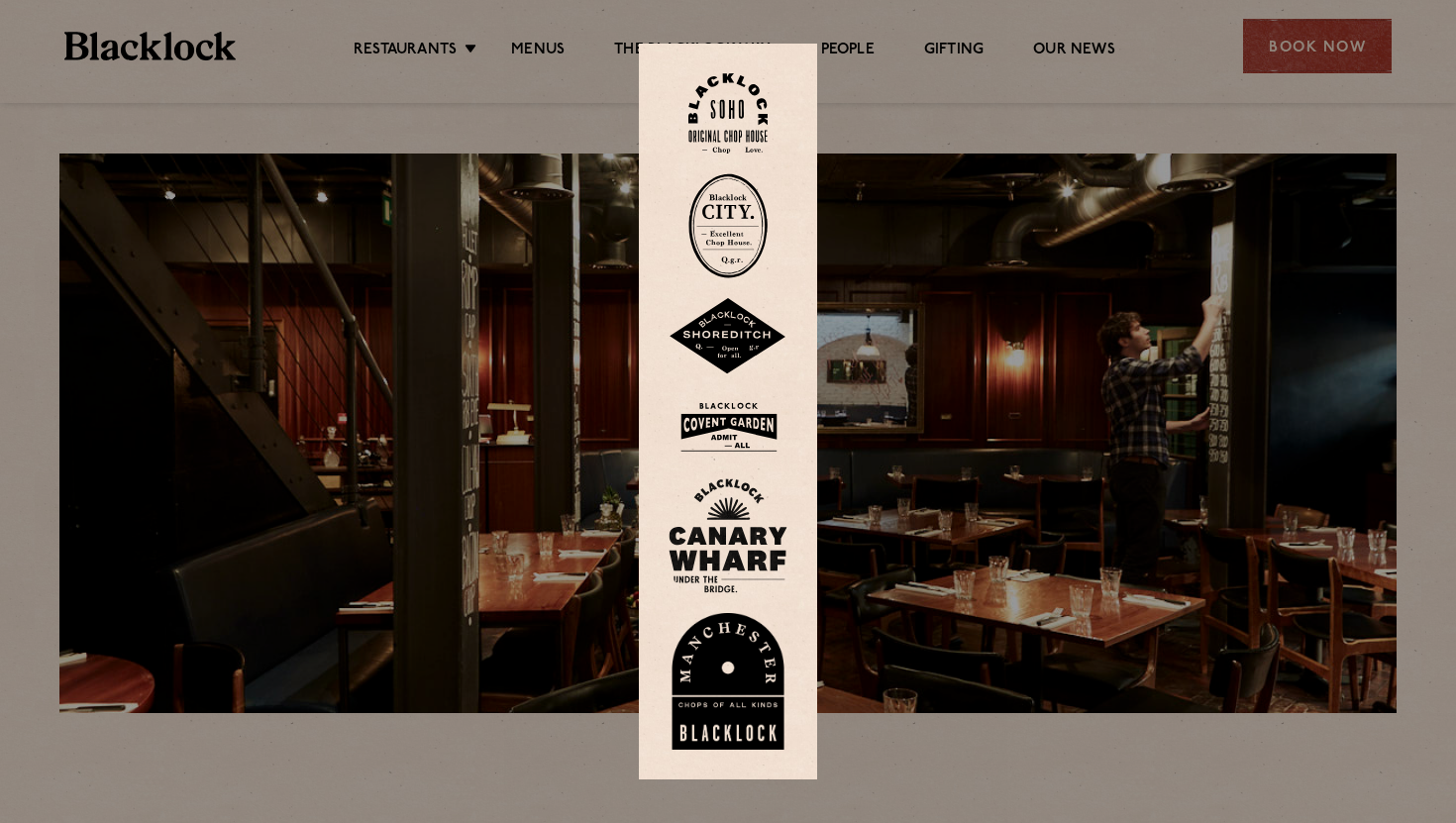 click at bounding box center (728, 113) 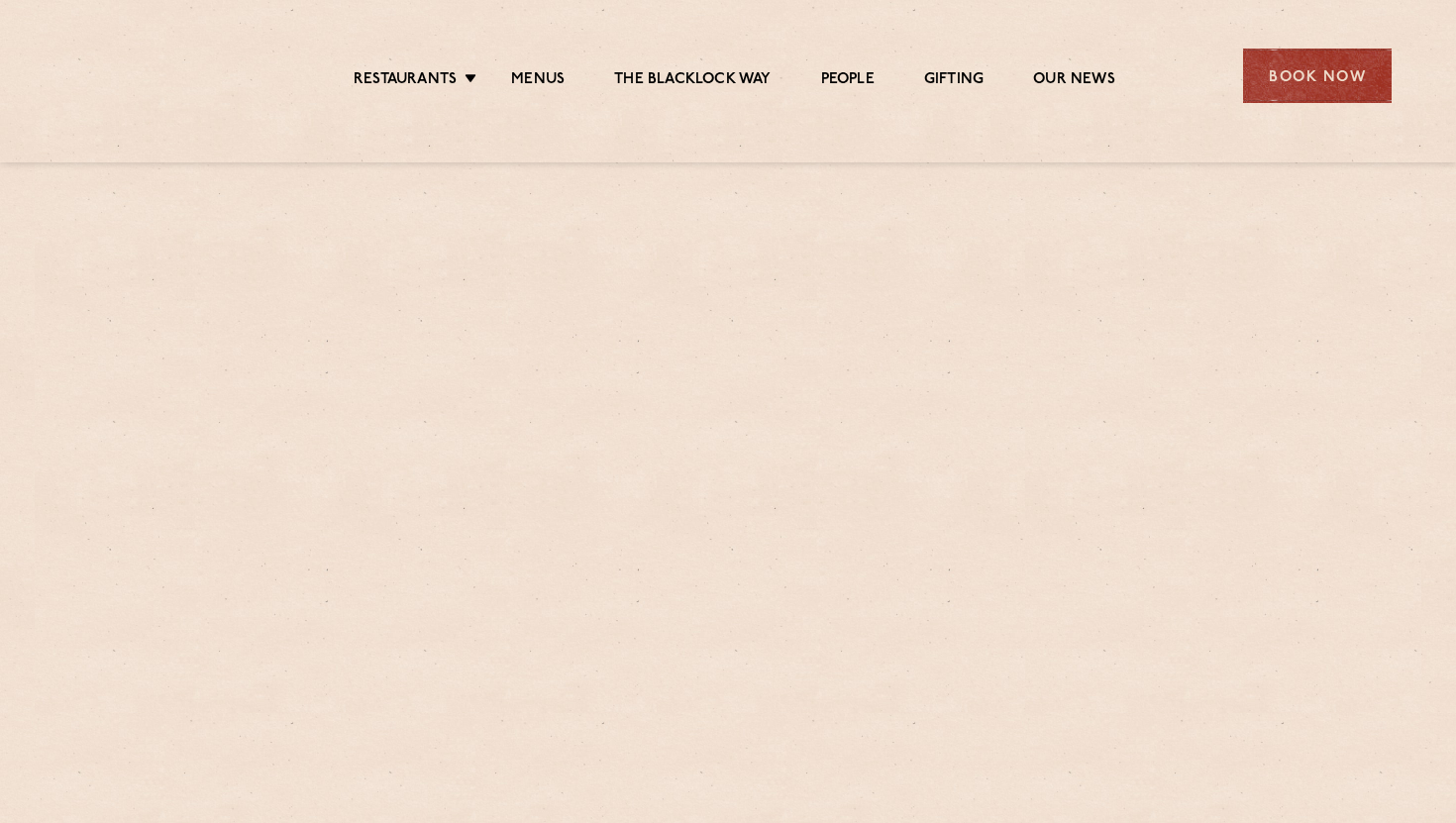 scroll, scrollTop: 0, scrollLeft: 0, axis: both 